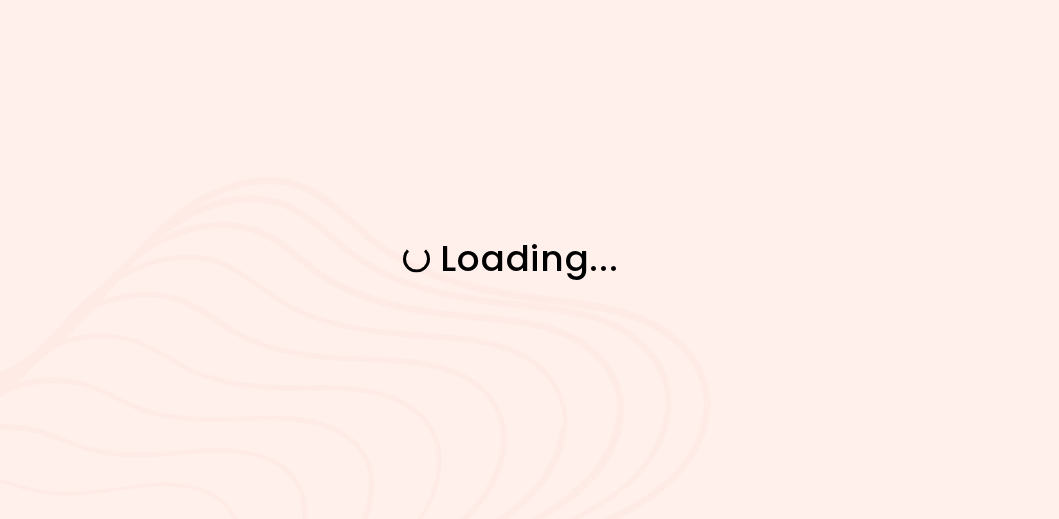scroll, scrollTop: 0, scrollLeft: 0, axis: both 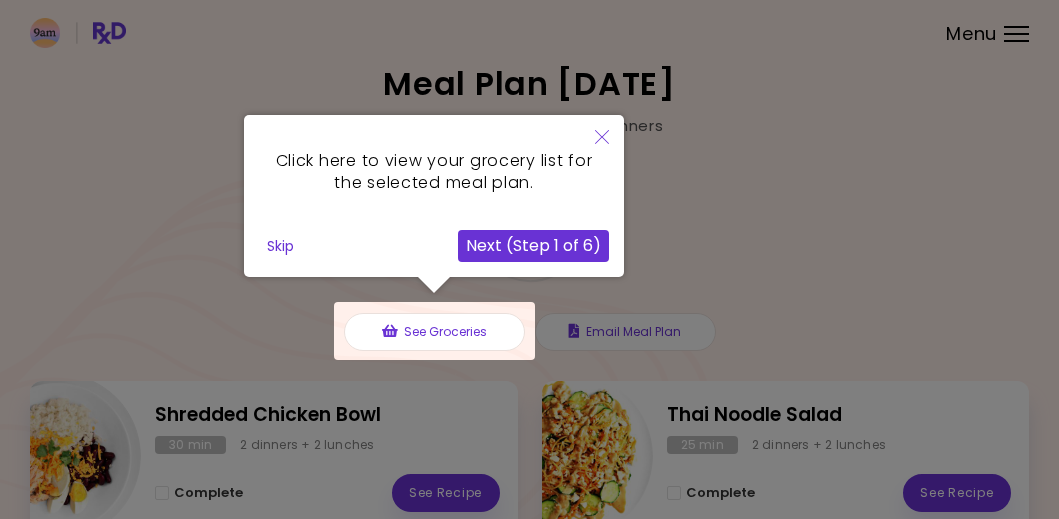 click at bounding box center (529, 485) 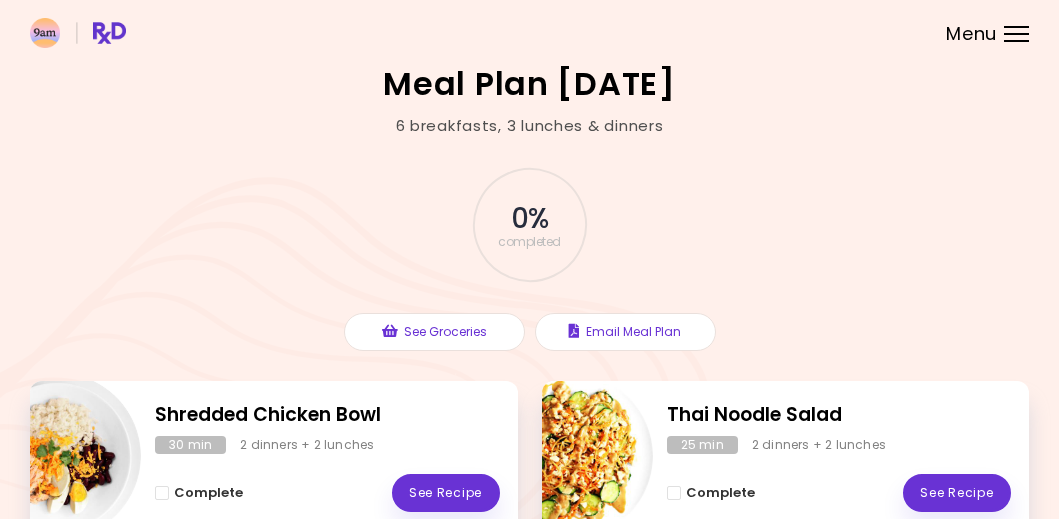 click on "Menu" at bounding box center (1016, 34) 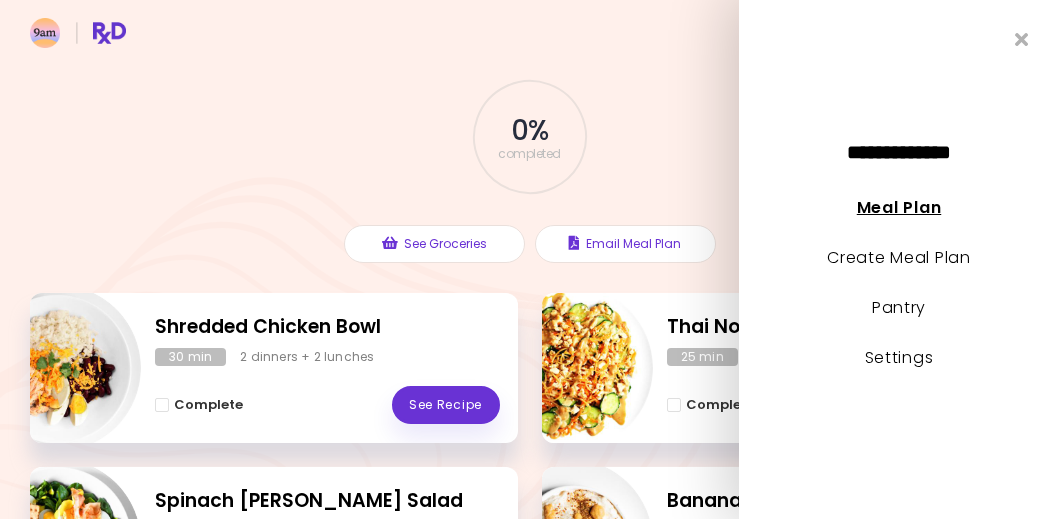 scroll, scrollTop: 75, scrollLeft: 0, axis: vertical 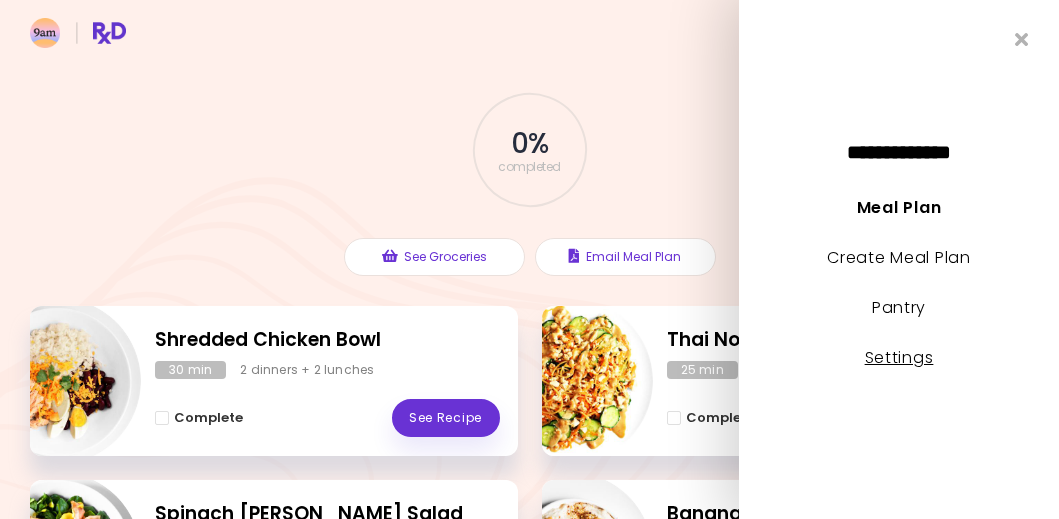 click on "Settings" at bounding box center [899, 357] 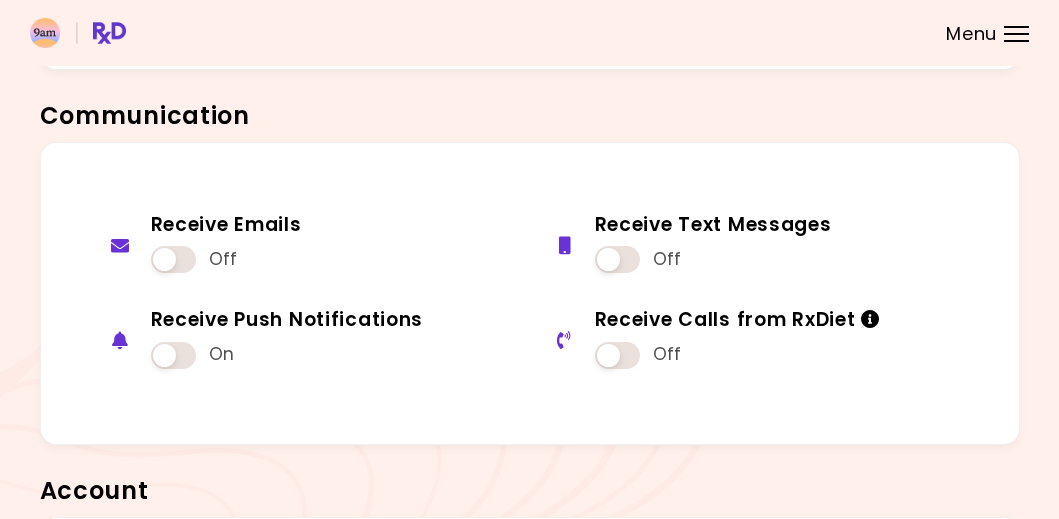 scroll, scrollTop: 1559, scrollLeft: 0, axis: vertical 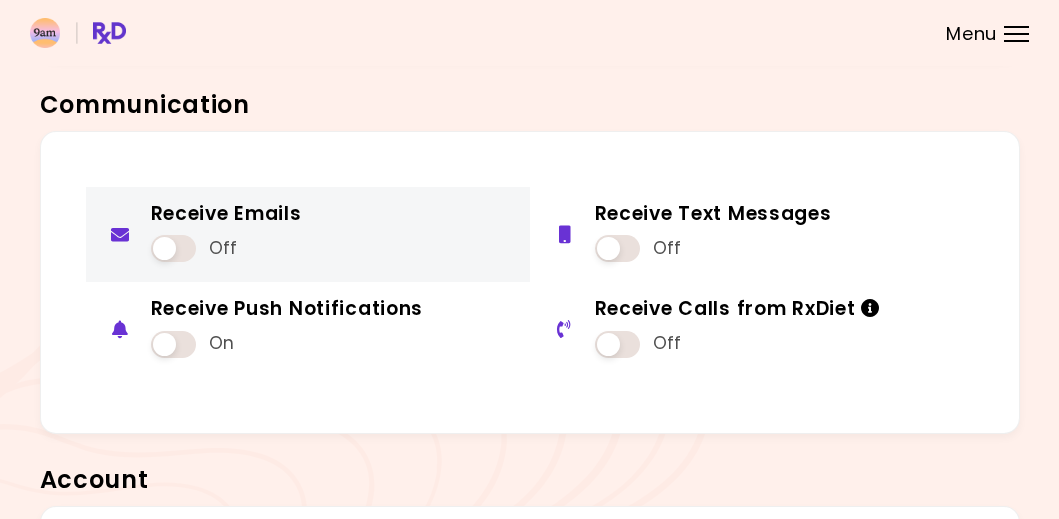 click at bounding box center (173, 248) 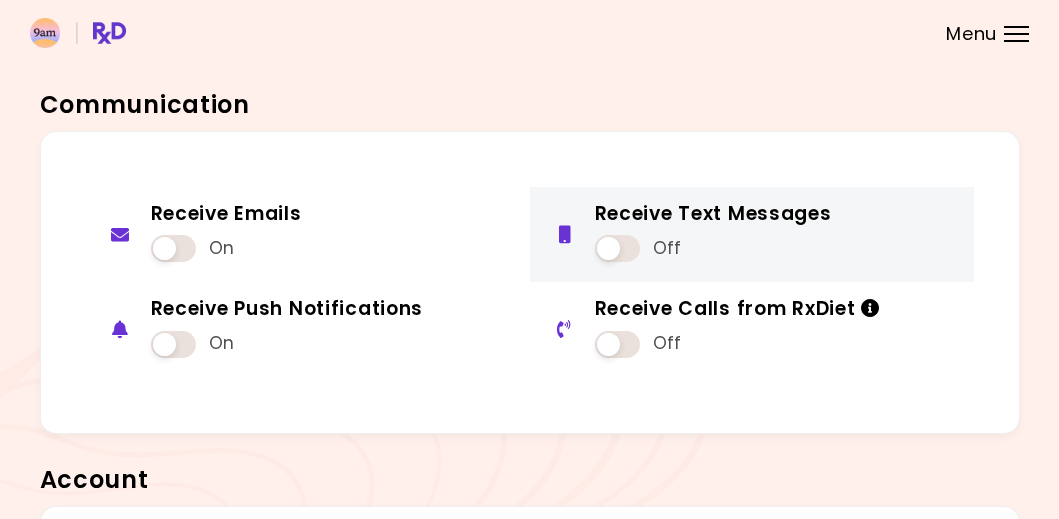 click at bounding box center (617, 248) 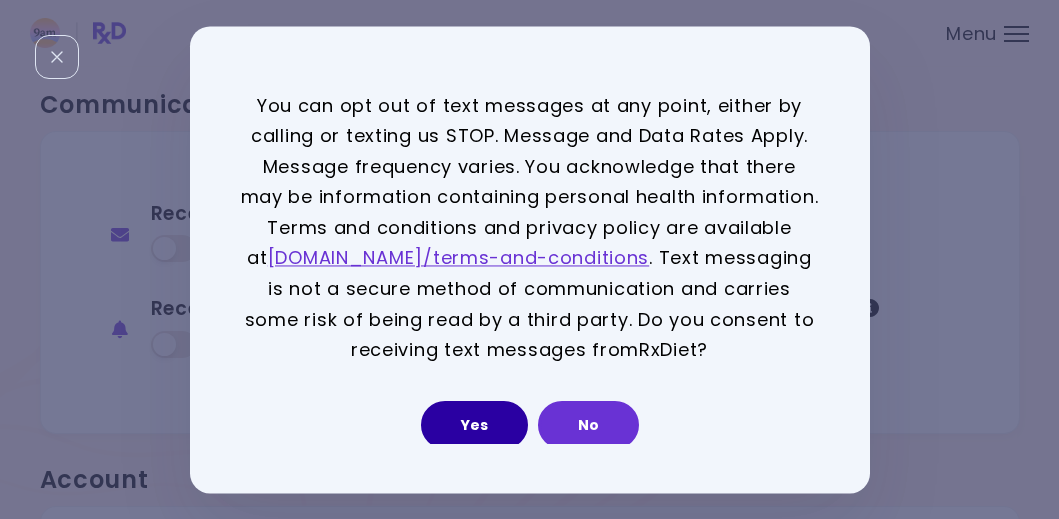 click on "Yes" at bounding box center (474, 425) 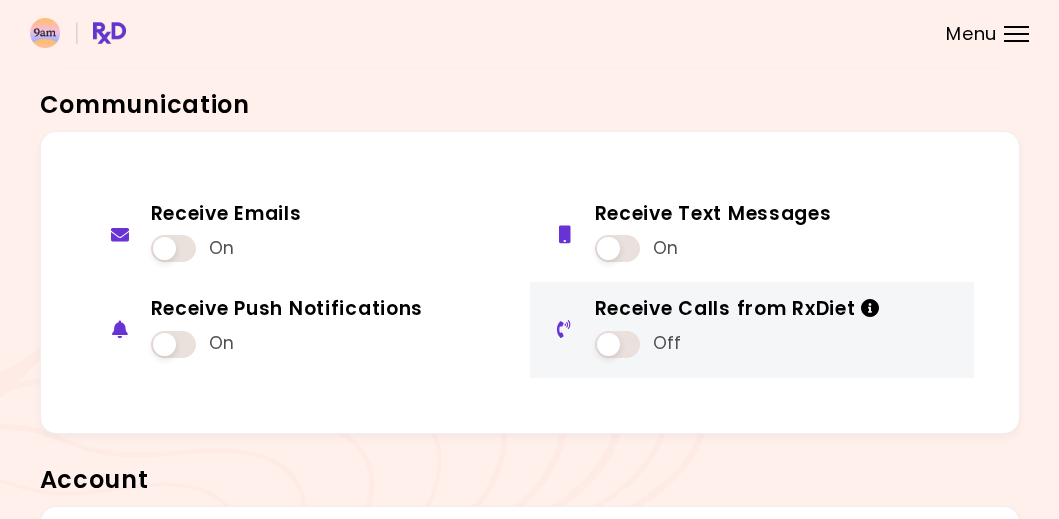 click at bounding box center (617, 344) 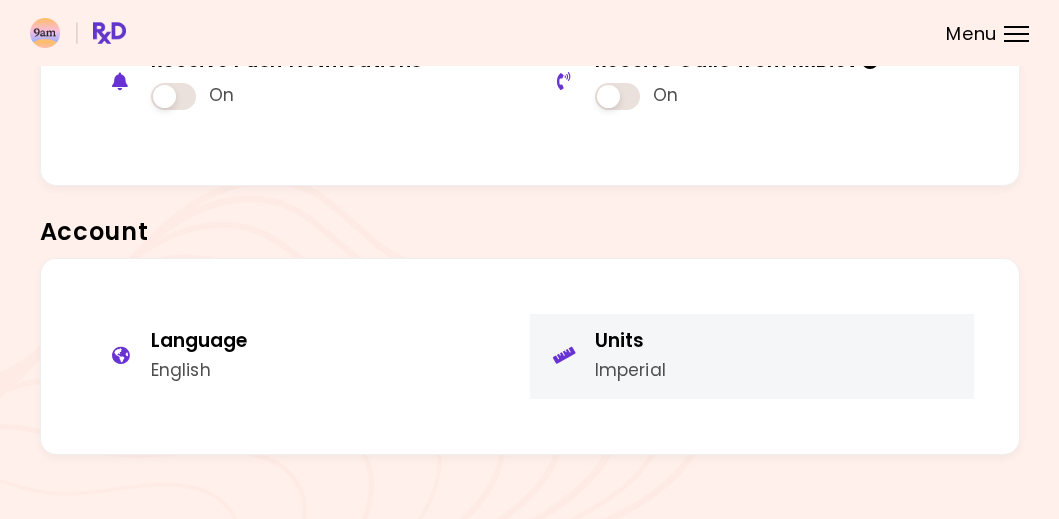 scroll, scrollTop: 1806, scrollLeft: 0, axis: vertical 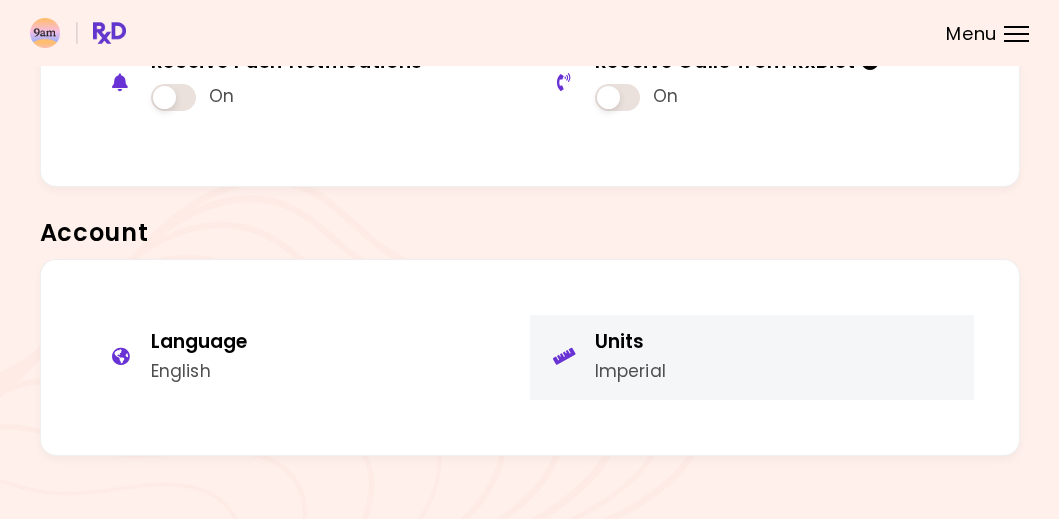 click on "Imperial" at bounding box center (630, 371) 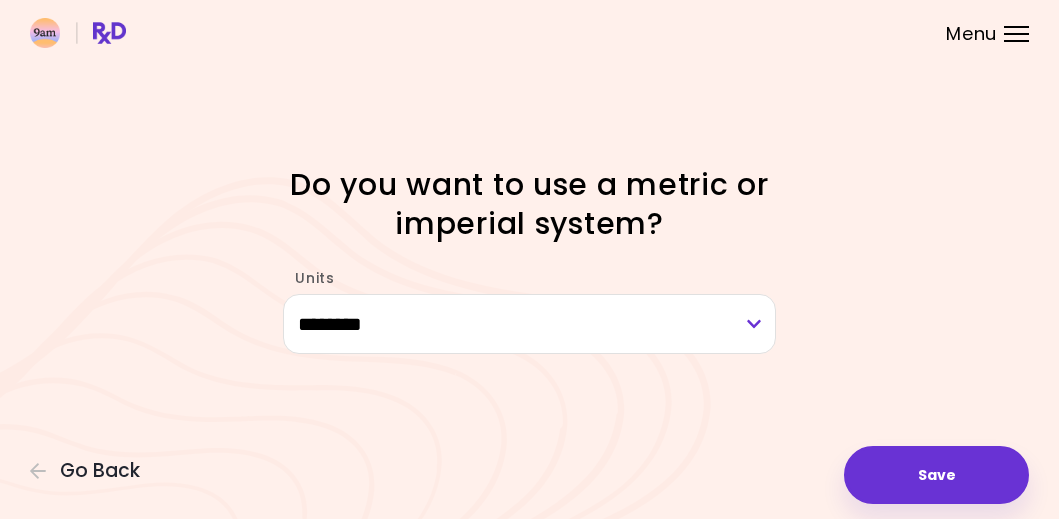 scroll, scrollTop: 0, scrollLeft: 0, axis: both 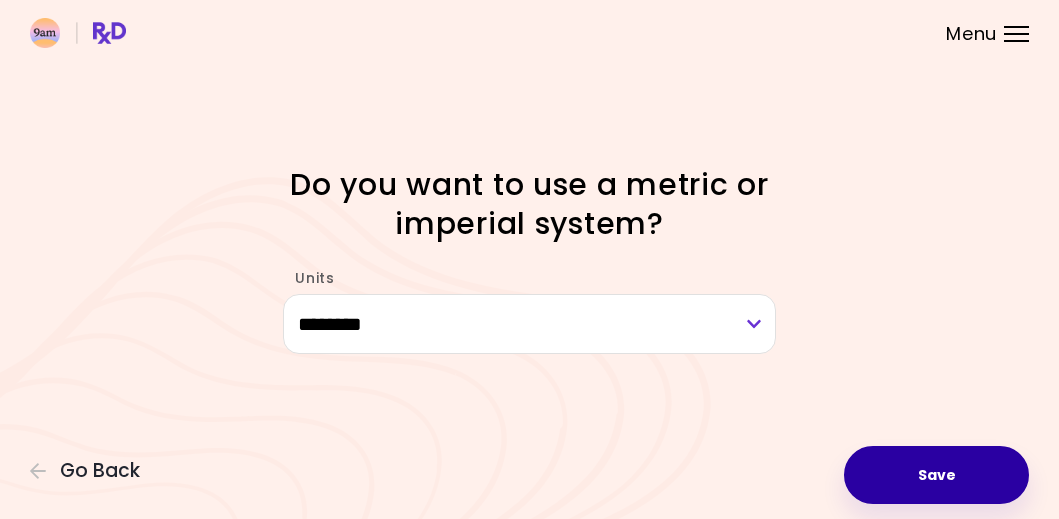 click on "Save" at bounding box center (936, 475) 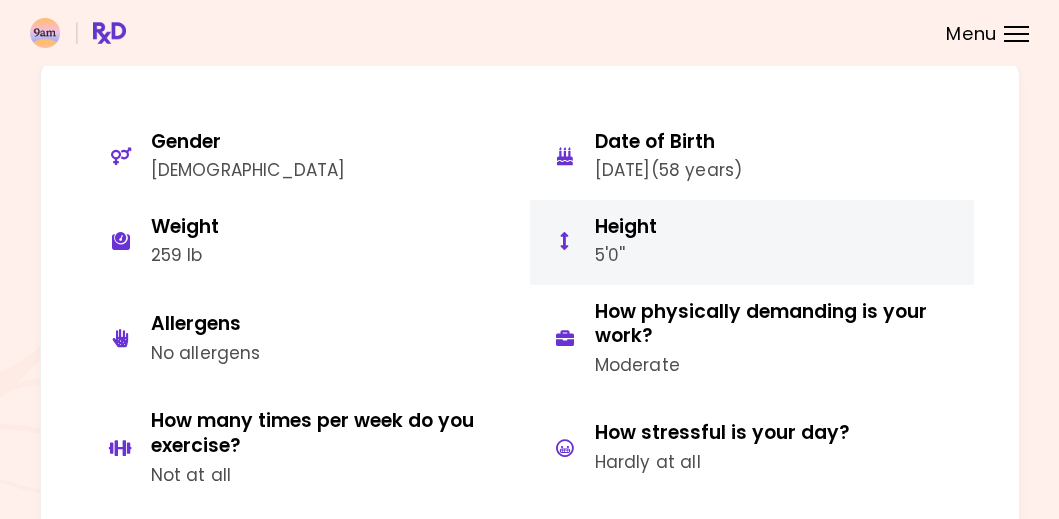 scroll, scrollTop: 117, scrollLeft: 0, axis: vertical 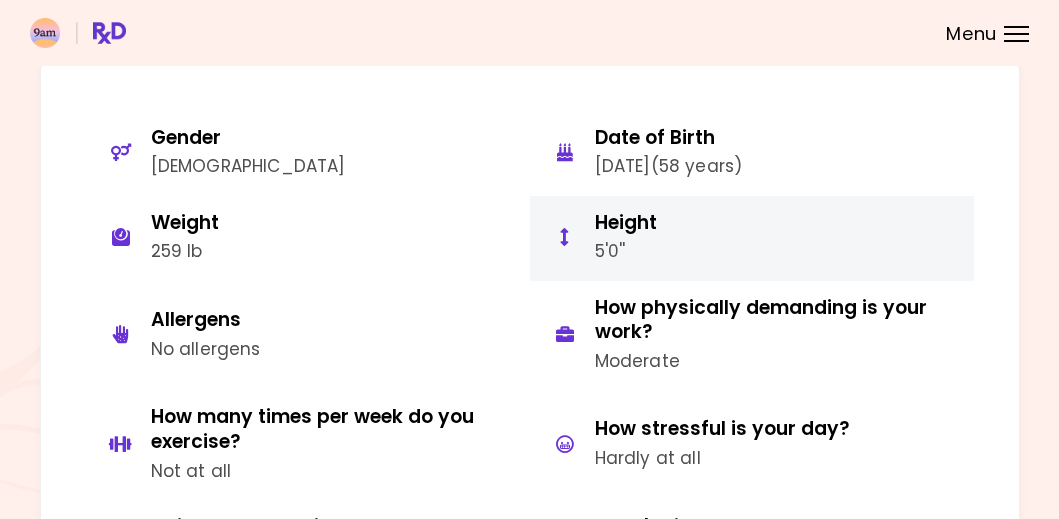 click on "5'0''" at bounding box center (626, 251) 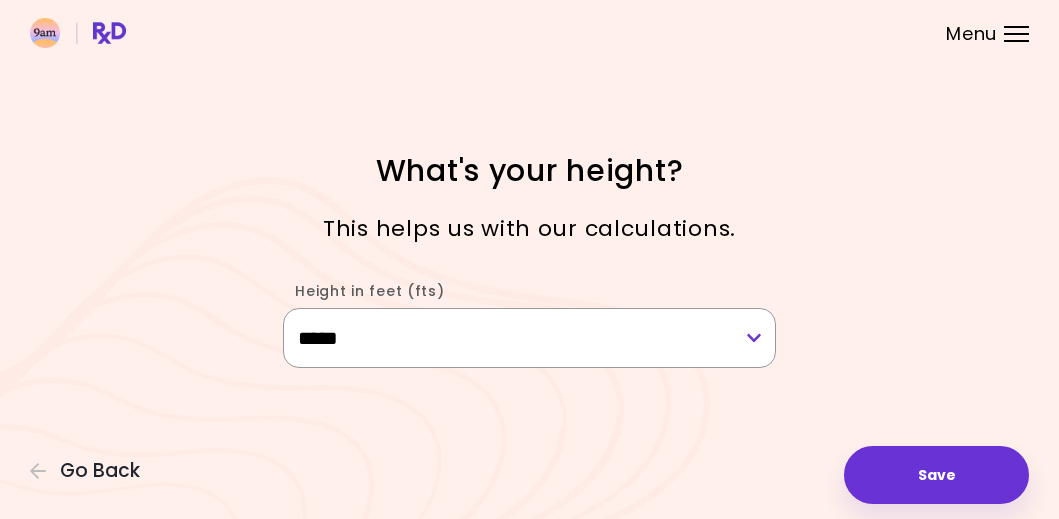 select on "****" 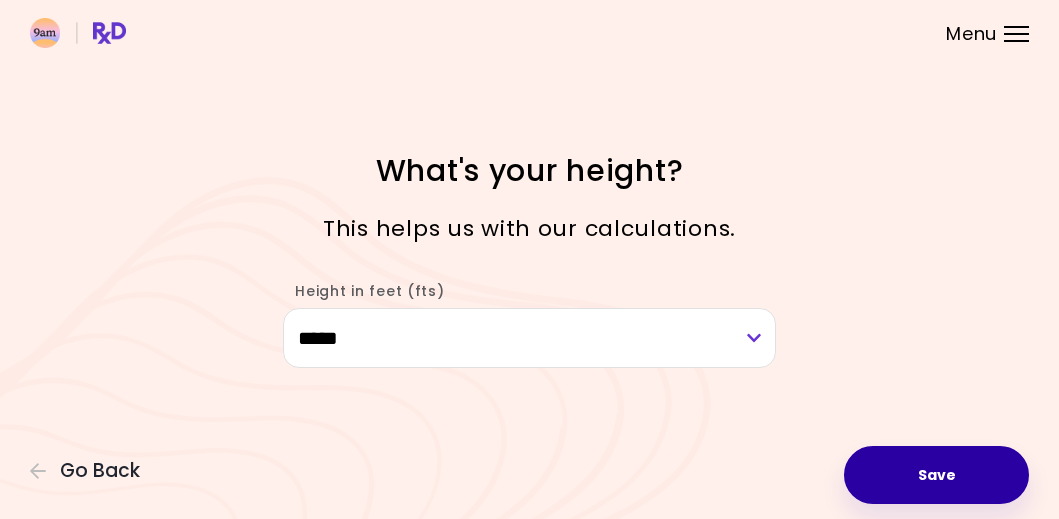 click on "Save" at bounding box center (936, 475) 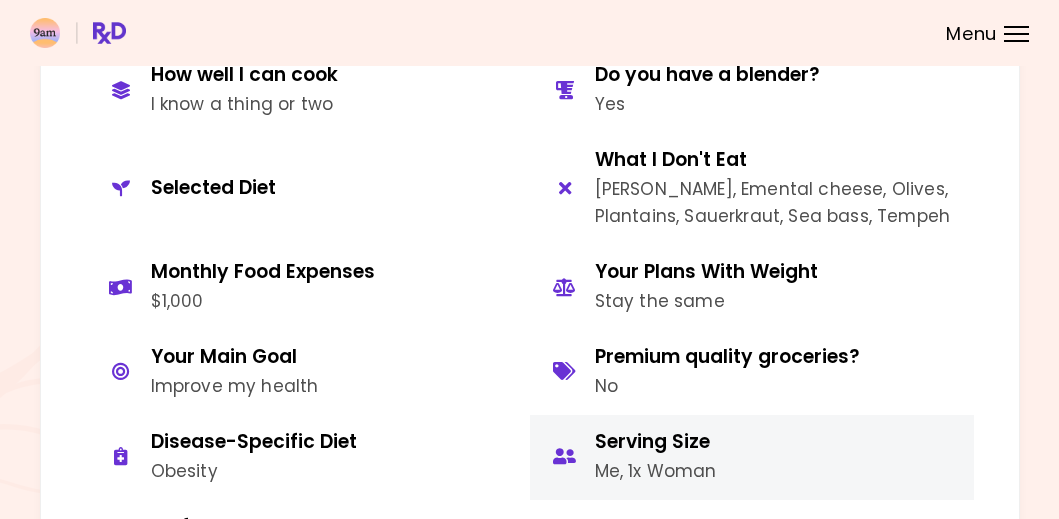 scroll, scrollTop: 901, scrollLeft: 0, axis: vertical 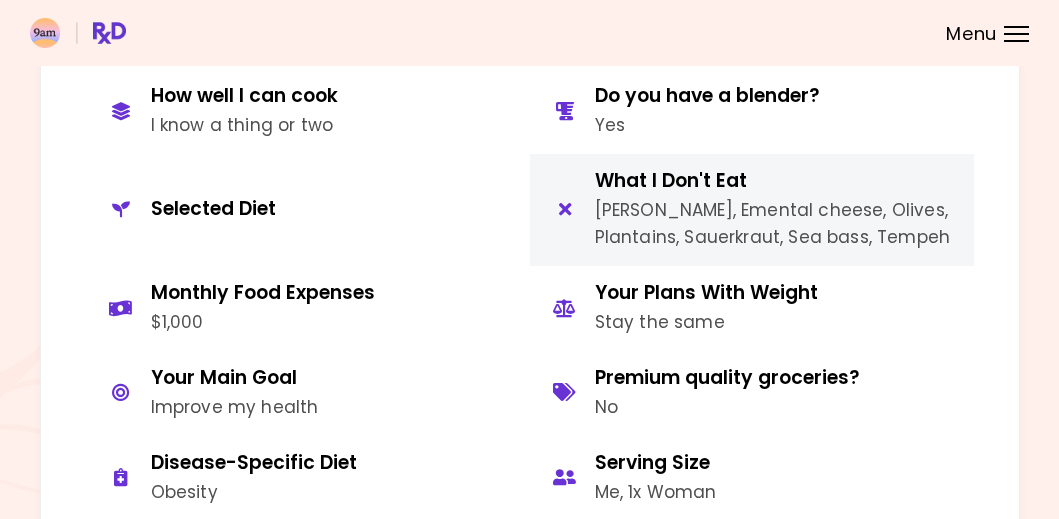 click on "What I Don't Eat" at bounding box center (777, 181) 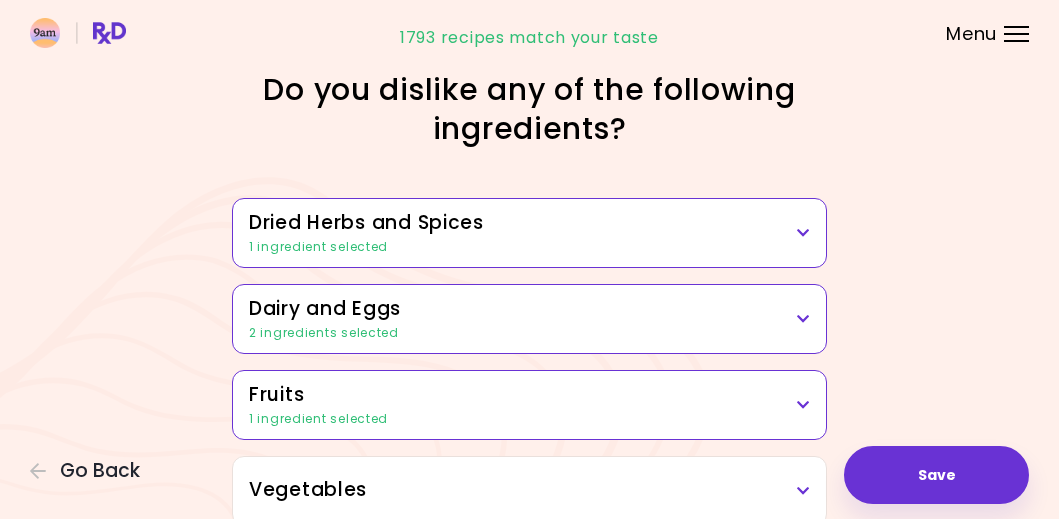scroll, scrollTop: 0, scrollLeft: 0, axis: both 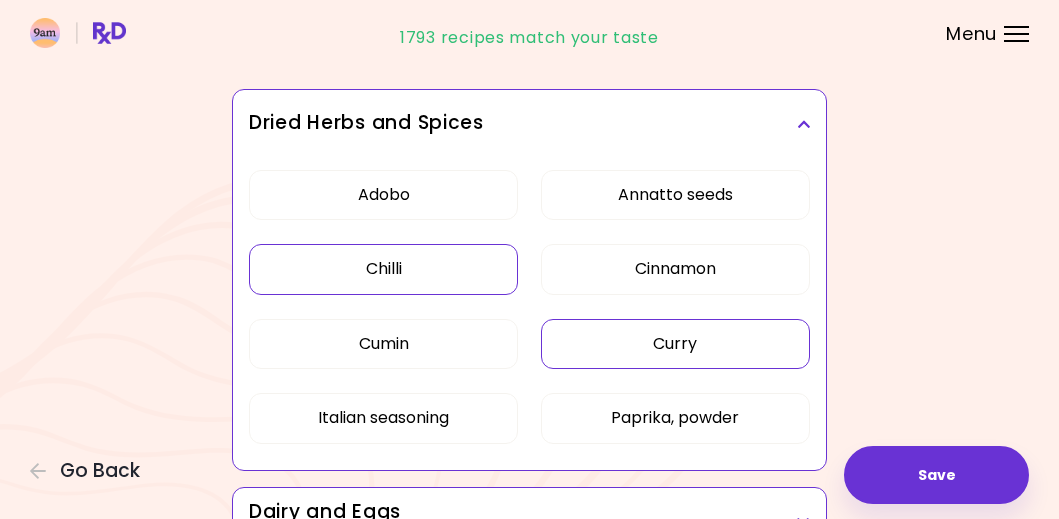click on "Chilli" at bounding box center (383, 269) 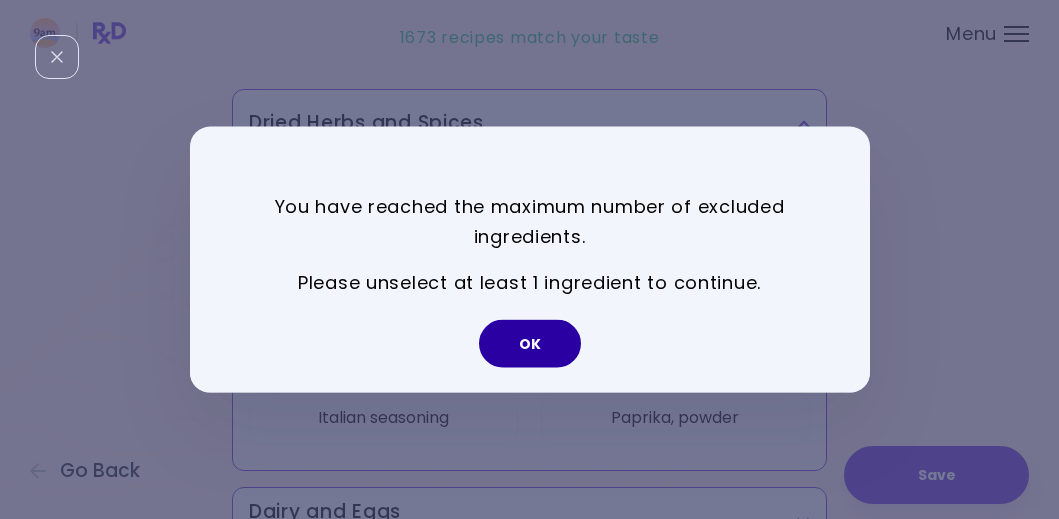 click on "OK" at bounding box center [530, 344] 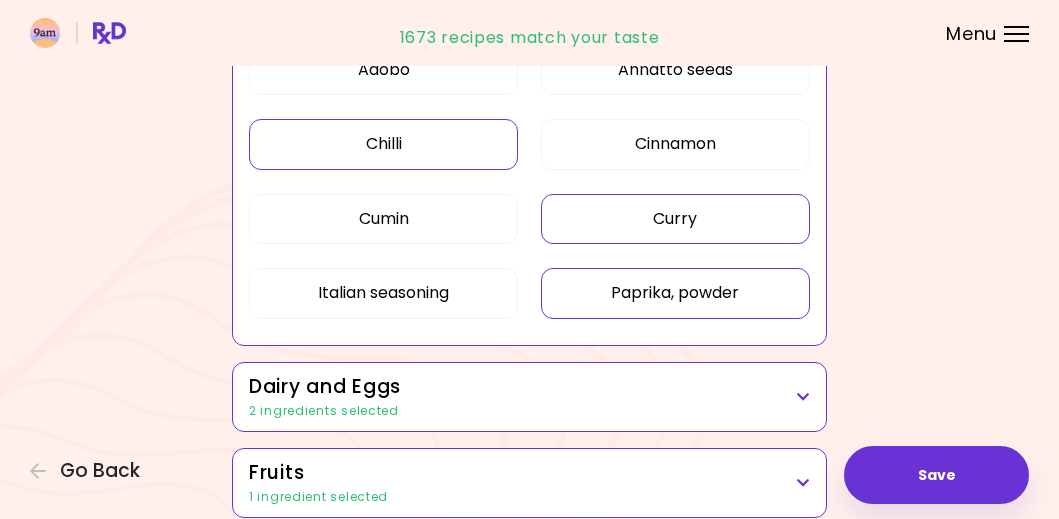 scroll, scrollTop: 295, scrollLeft: 0, axis: vertical 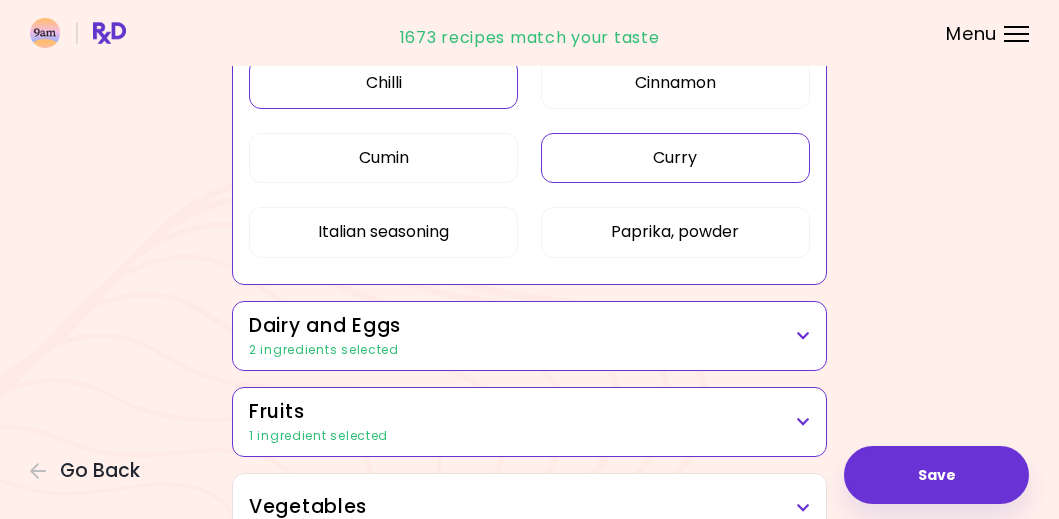 click at bounding box center (803, 336) 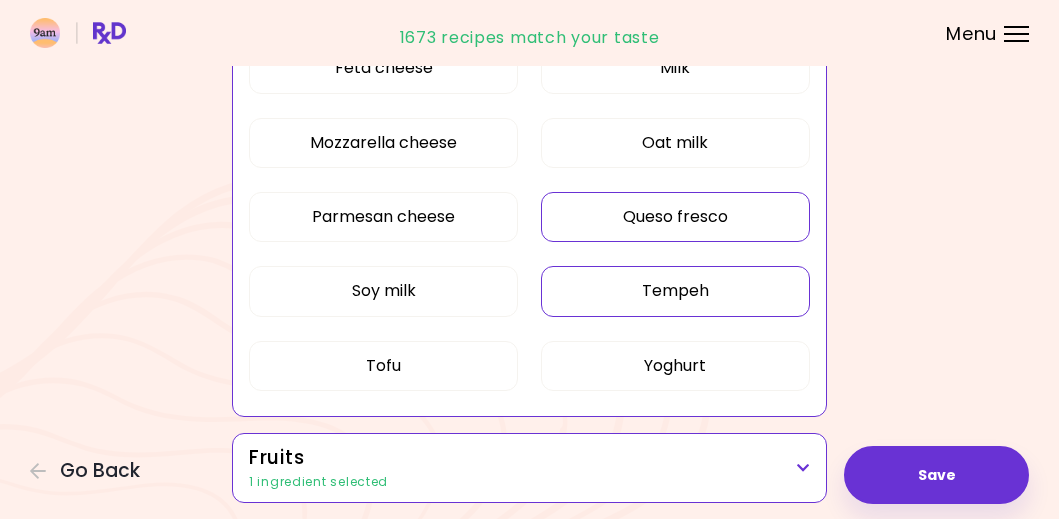 scroll, scrollTop: 859, scrollLeft: 0, axis: vertical 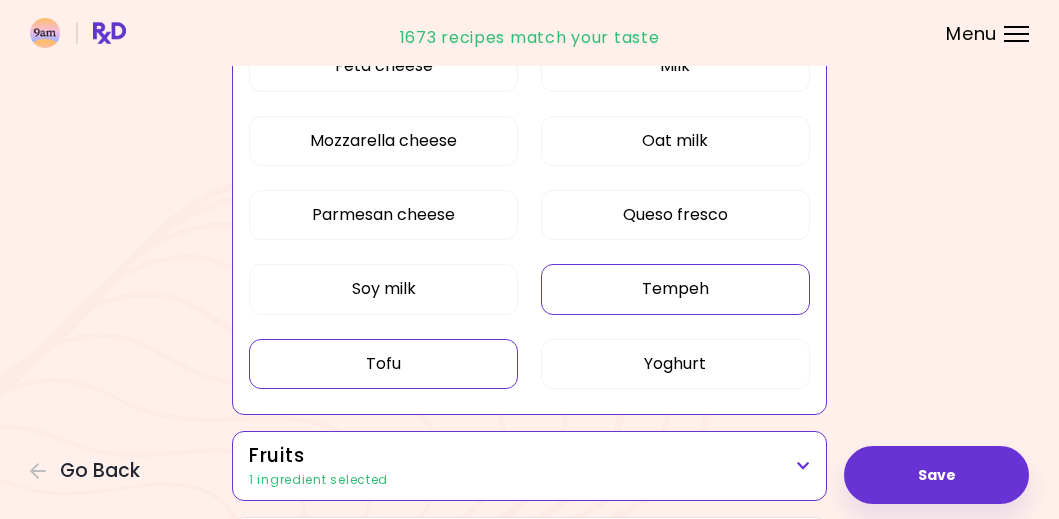 click on "Tofu" at bounding box center (383, 364) 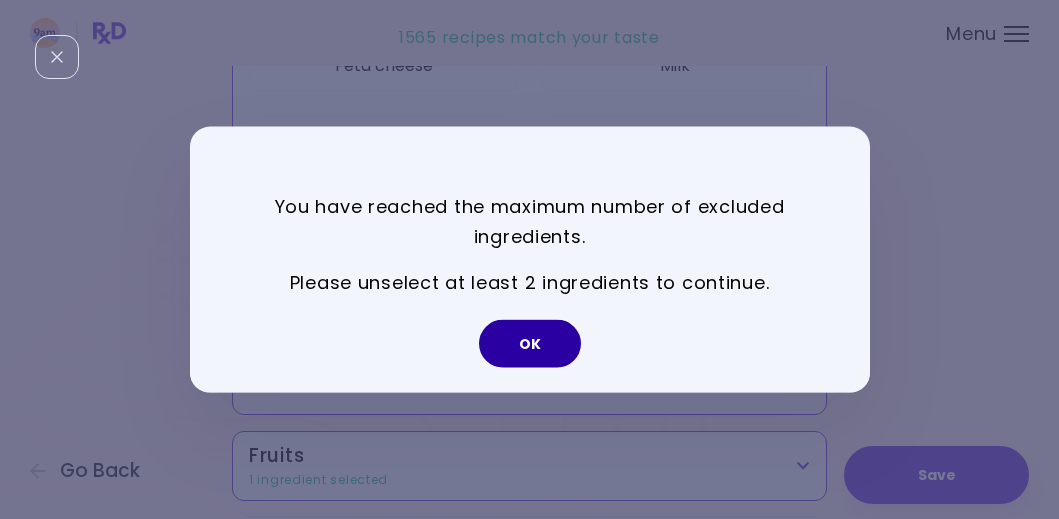 click on "OK" at bounding box center (530, 344) 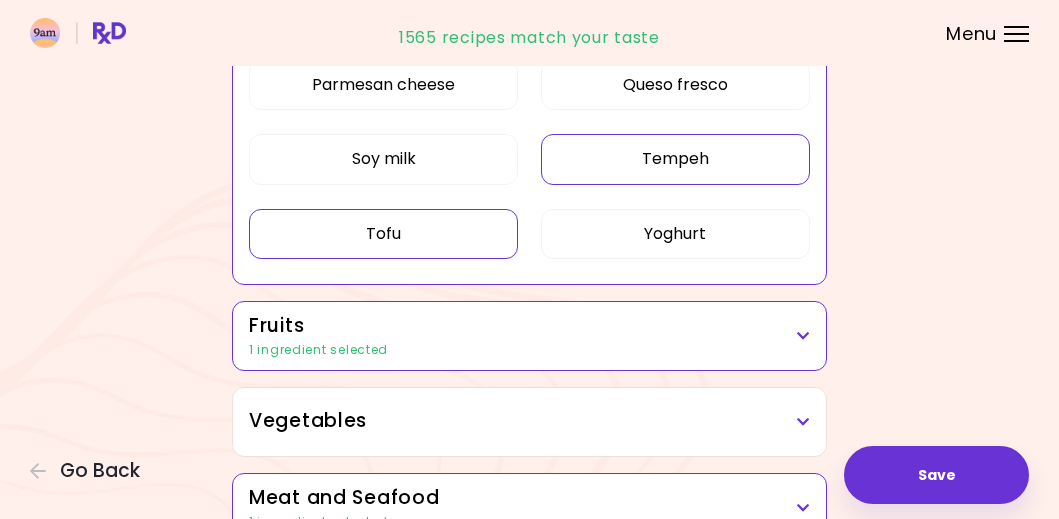 scroll, scrollTop: 1012, scrollLeft: 0, axis: vertical 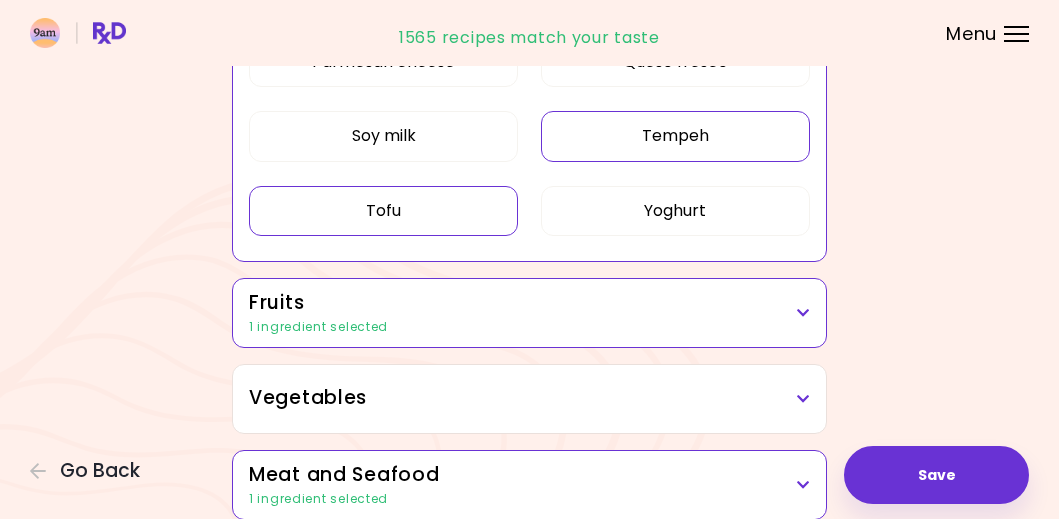 click on "Fruits" at bounding box center [529, 303] 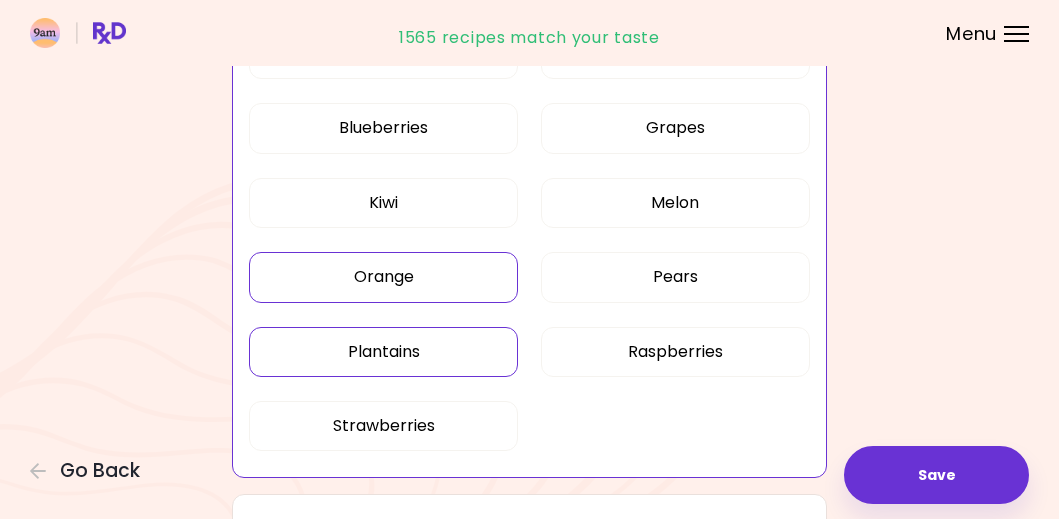 scroll, scrollTop: 1415, scrollLeft: 0, axis: vertical 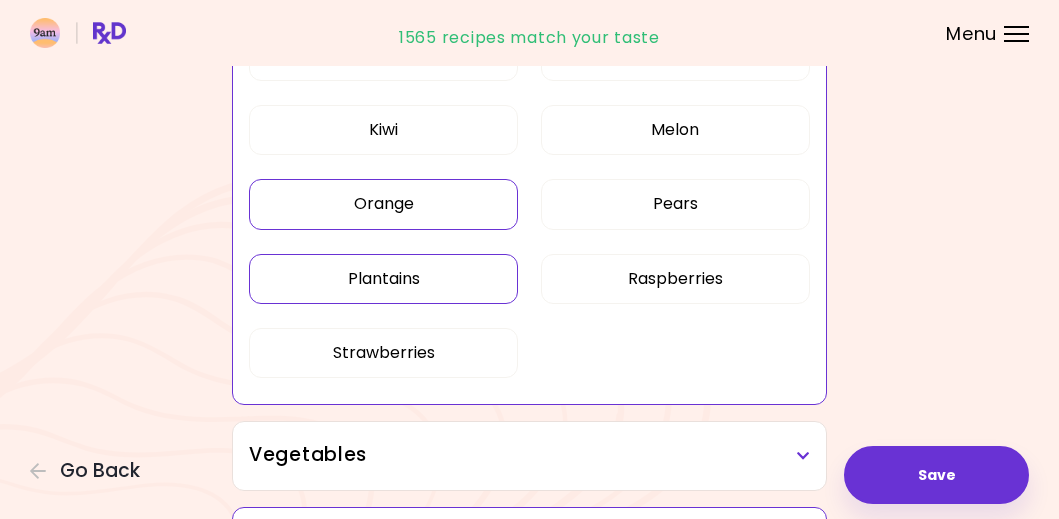 click on "Orange" at bounding box center (383, 204) 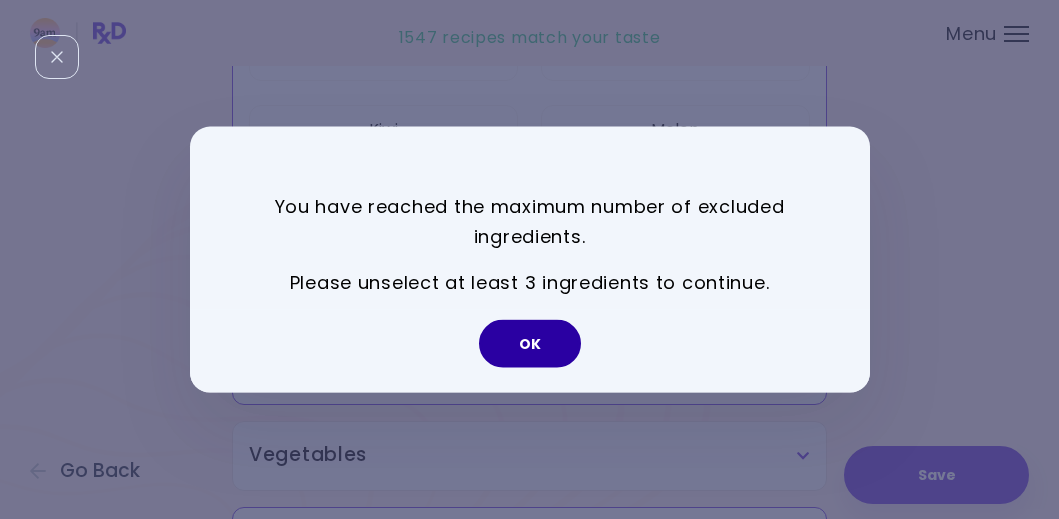 click on "OK" at bounding box center (530, 344) 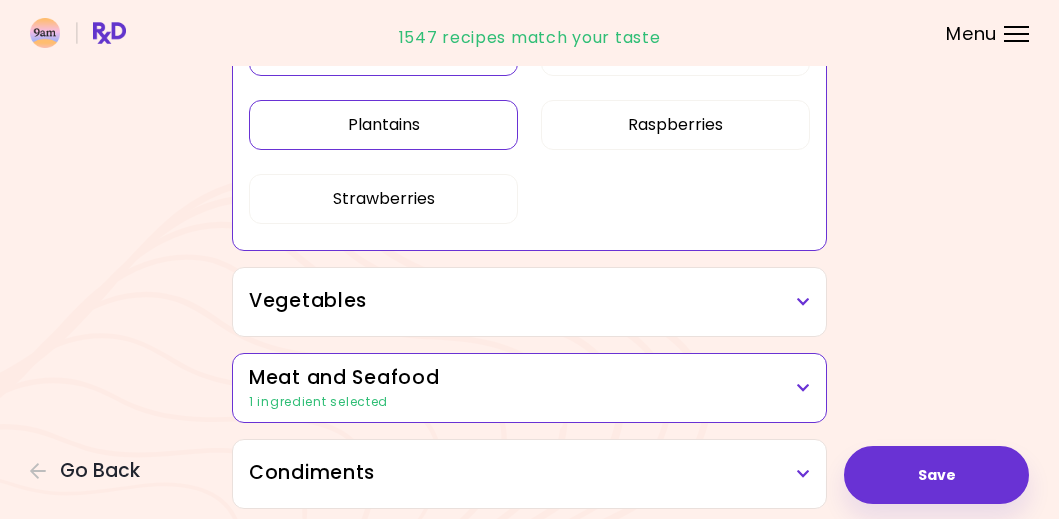 scroll, scrollTop: 1576, scrollLeft: 0, axis: vertical 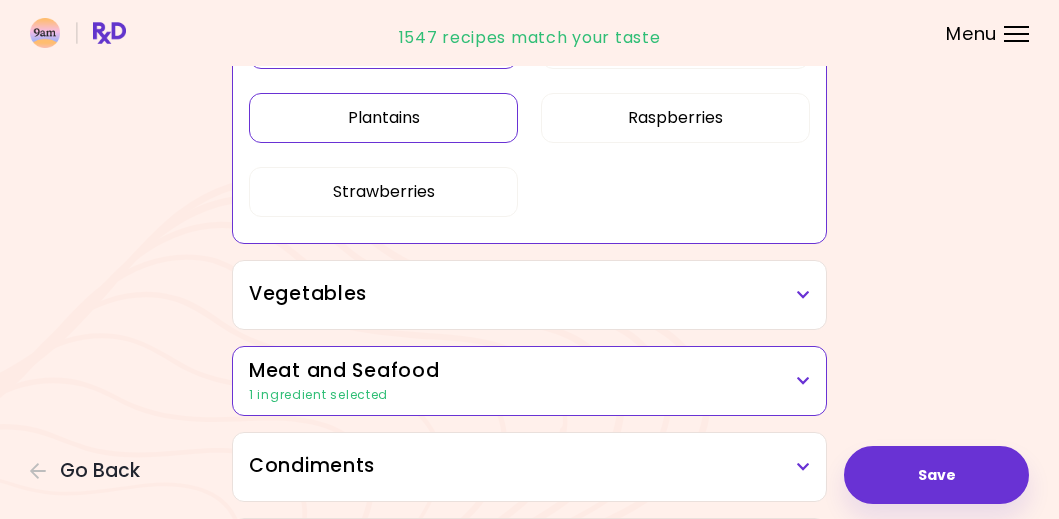 click at bounding box center [803, 295] 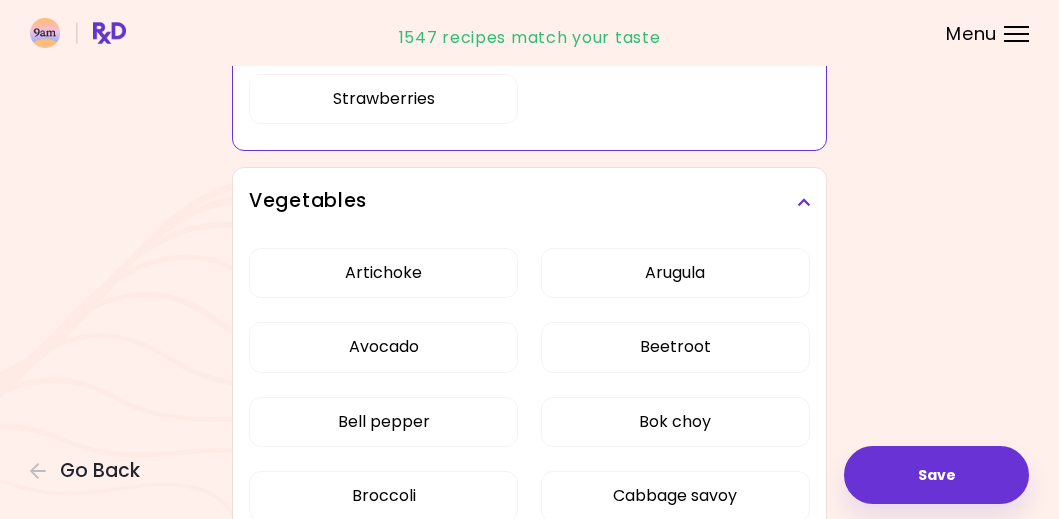 scroll, scrollTop: 1703, scrollLeft: 0, axis: vertical 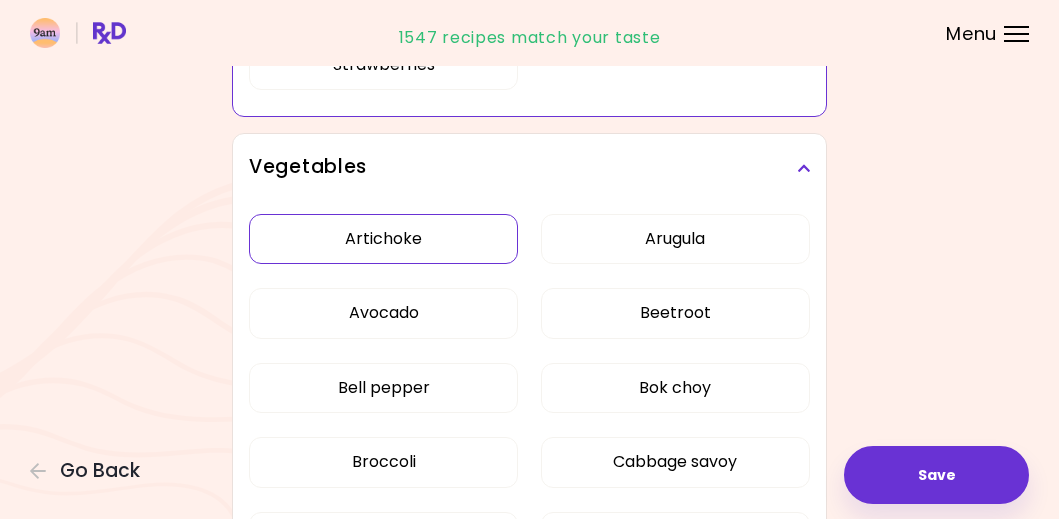 click on "Artichoke" at bounding box center [383, 239] 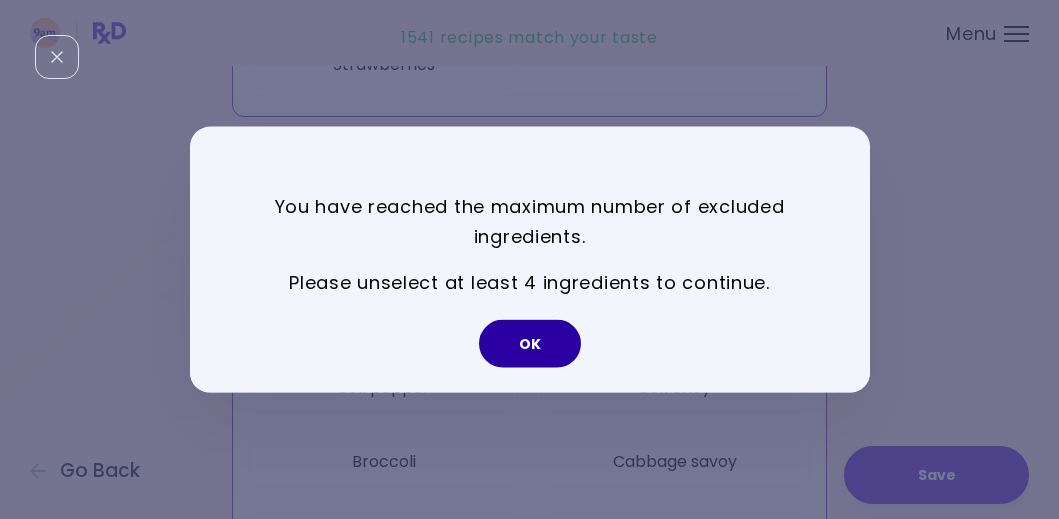 click on "OK" at bounding box center (530, 344) 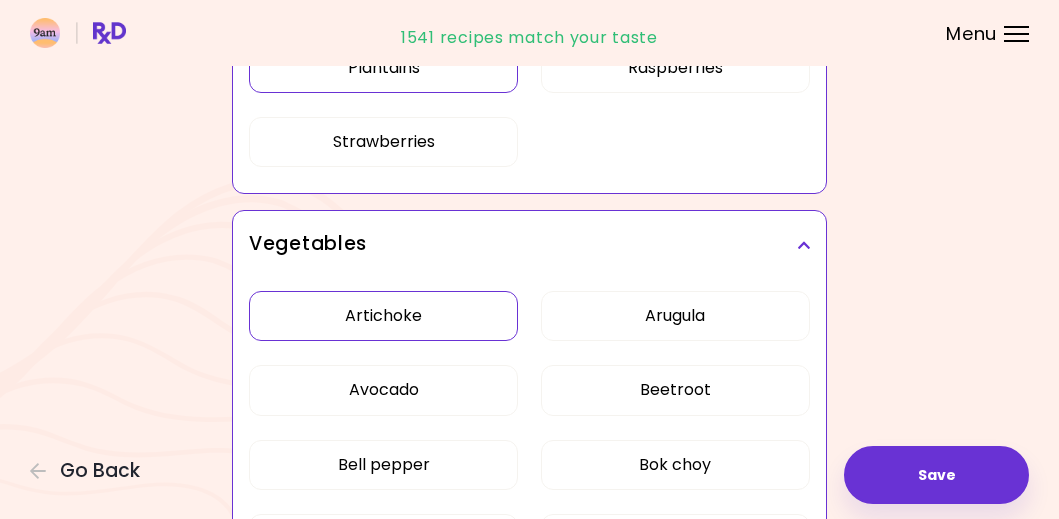 scroll, scrollTop: 1620, scrollLeft: 0, axis: vertical 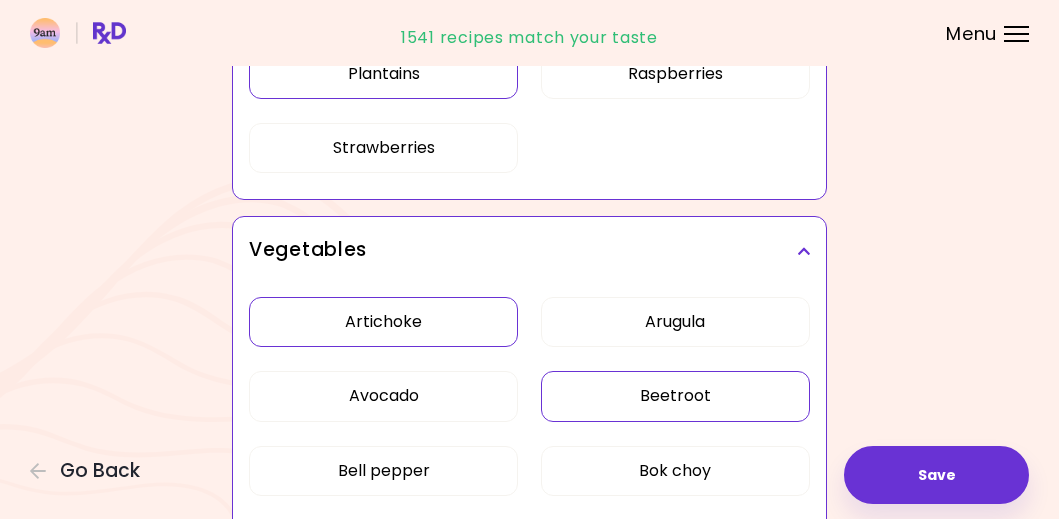 click on "Beetroot" at bounding box center (675, 396) 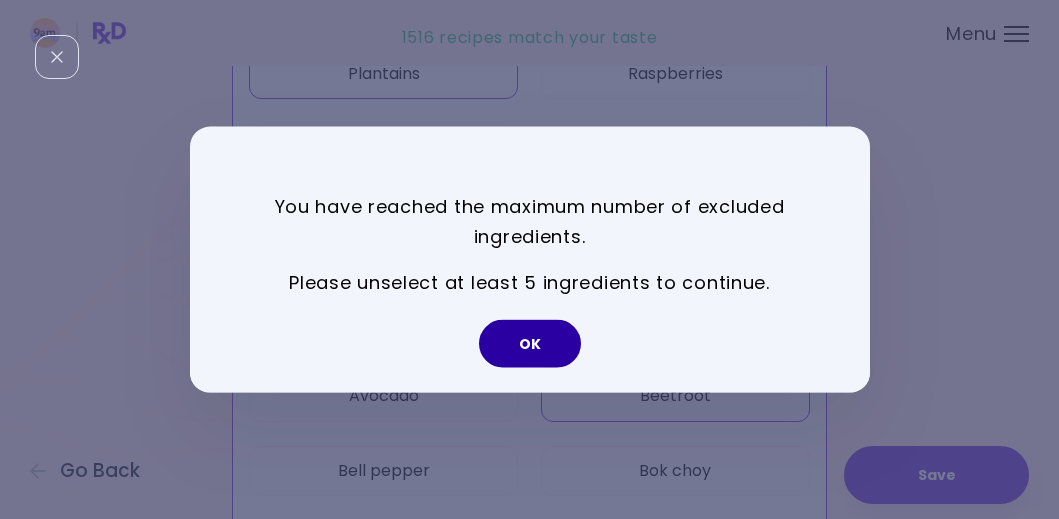 click on "OK" at bounding box center [530, 344] 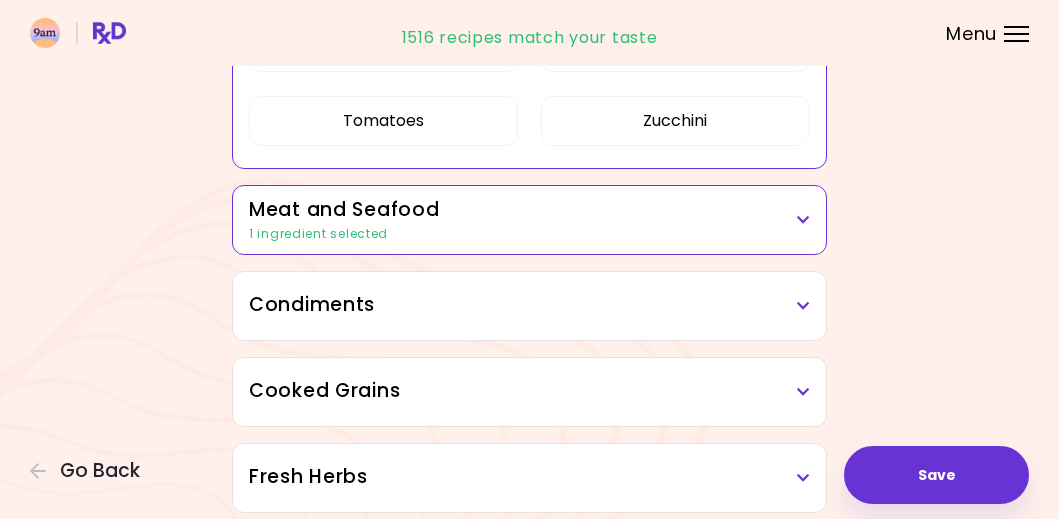 scroll, scrollTop: 2866, scrollLeft: 0, axis: vertical 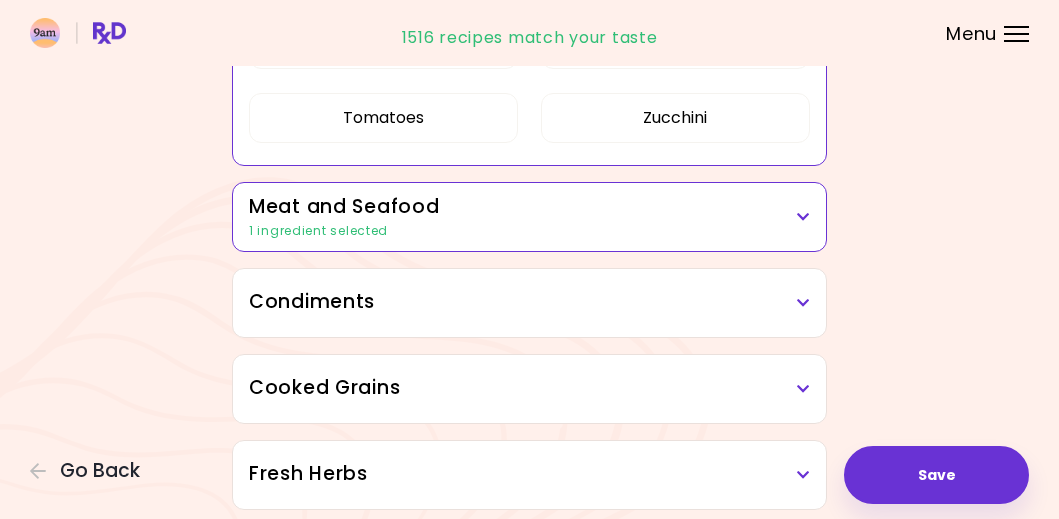 click on "1 ingredient selected" at bounding box center [529, 231] 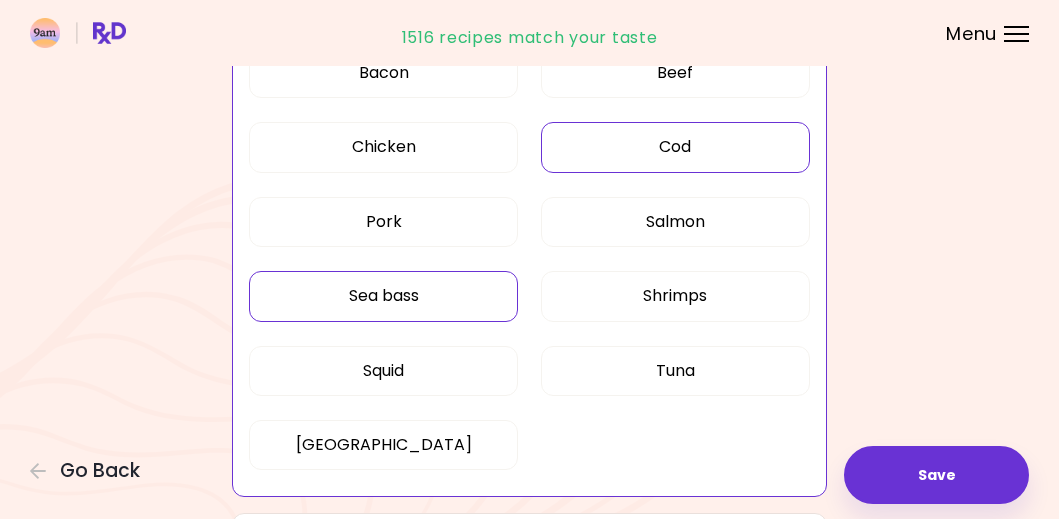 scroll, scrollTop: 3082, scrollLeft: 0, axis: vertical 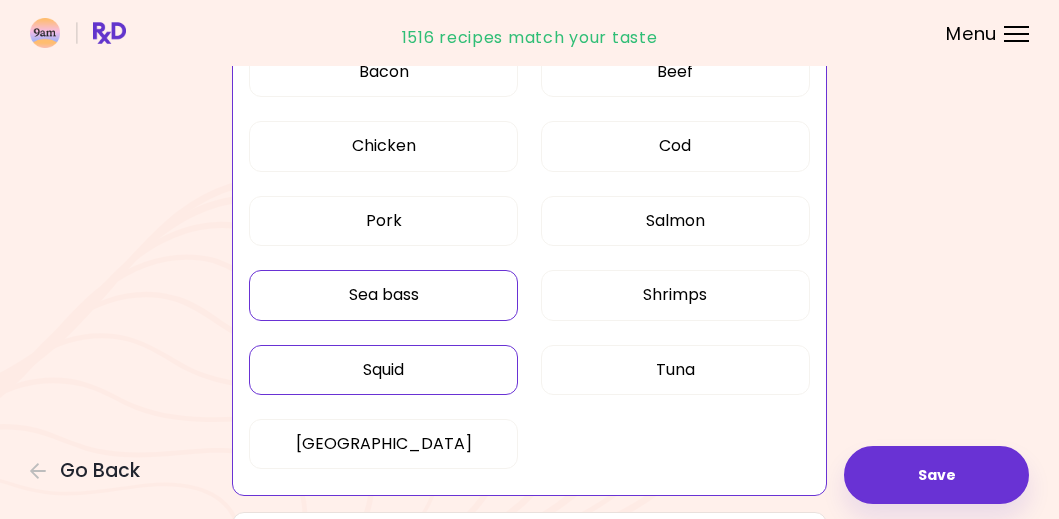 click on "Squid" at bounding box center (383, 370) 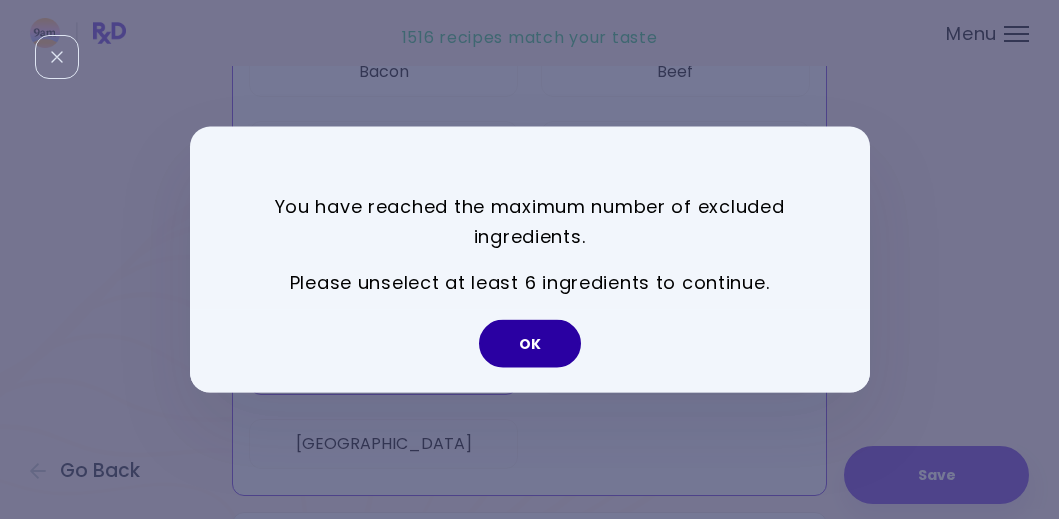 click on "OK" at bounding box center [530, 344] 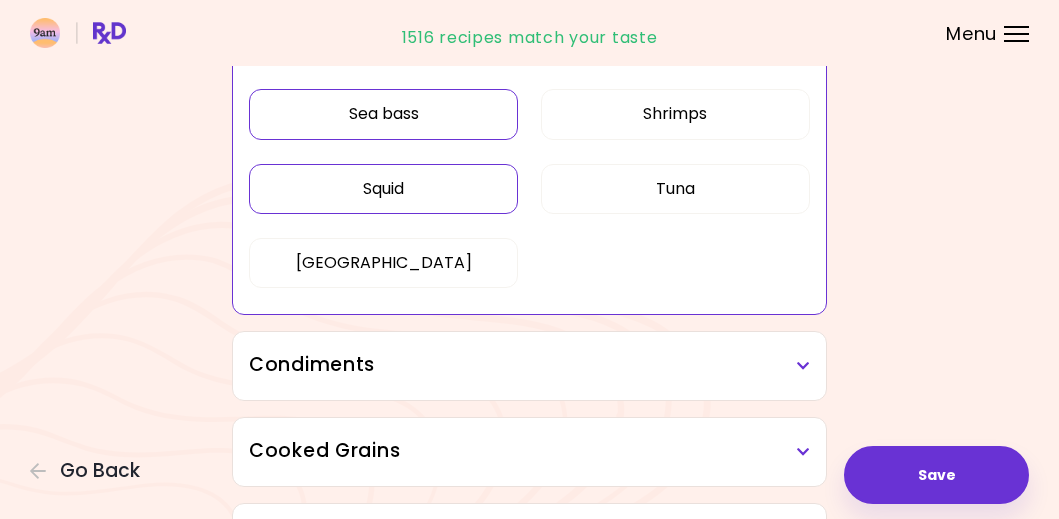 scroll, scrollTop: 3299, scrollLeft: 0, axis: vertical 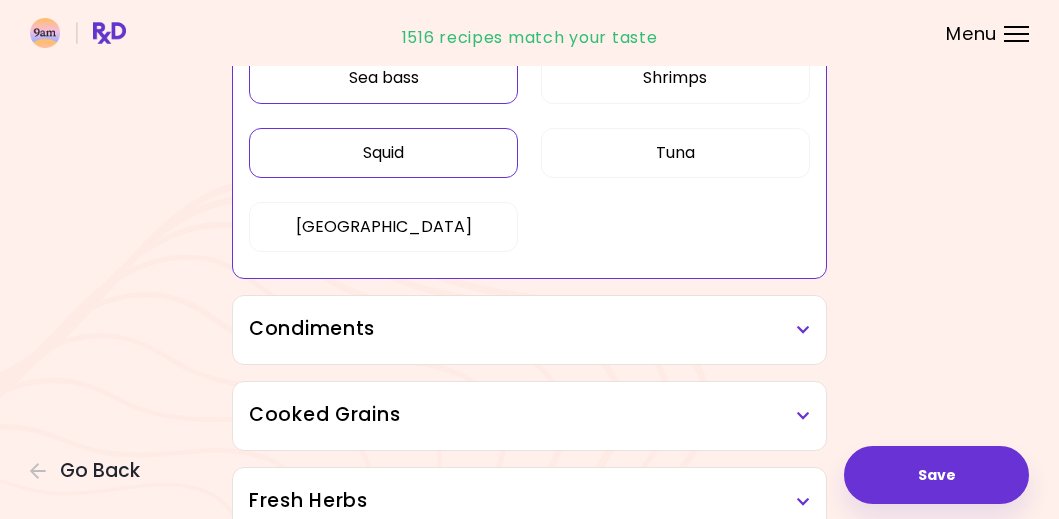 click on "Condiments" at bounding box center (529, 329) 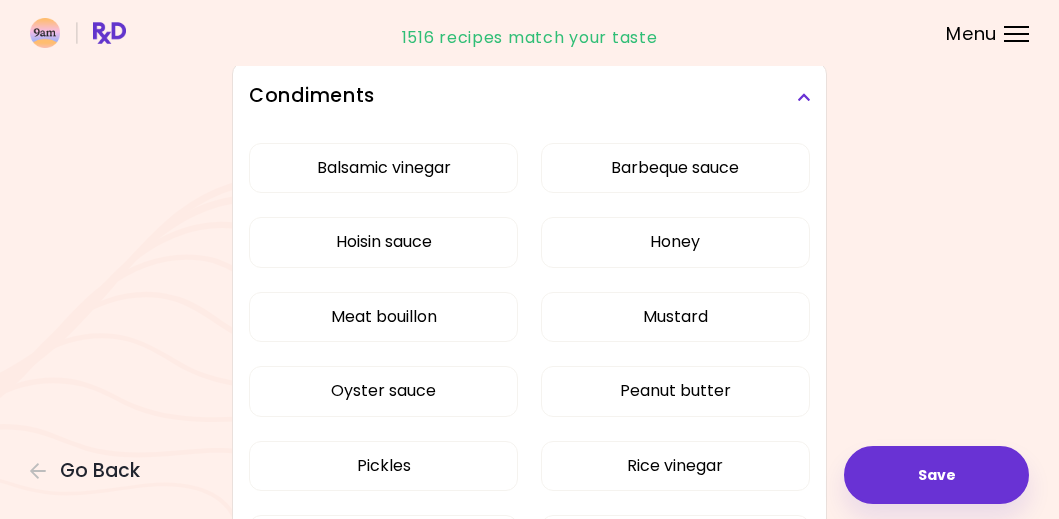 scroll, scrollTop: 3538, scrollLeft: 0, axis: vertical 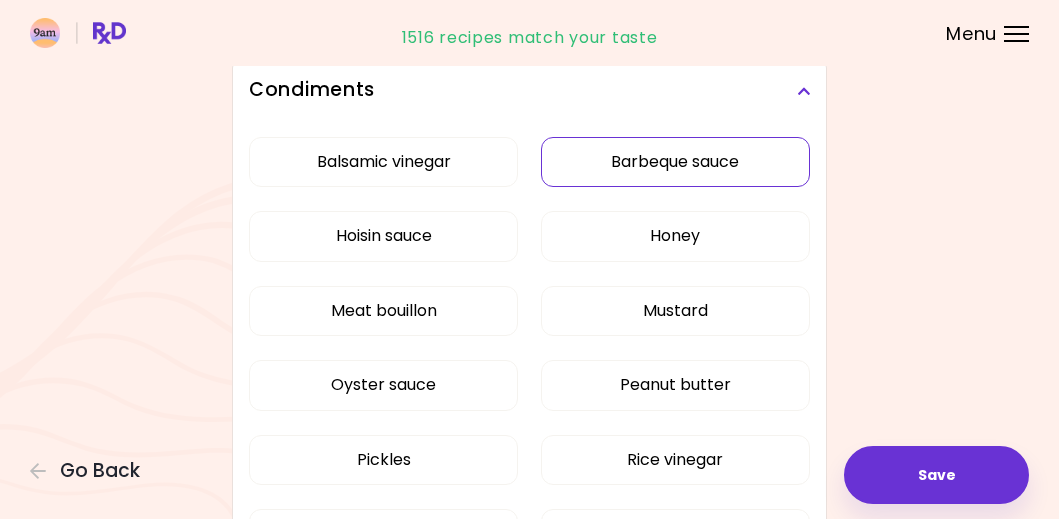 click on "Barbeque sauce" at bounding box center (675, 162) 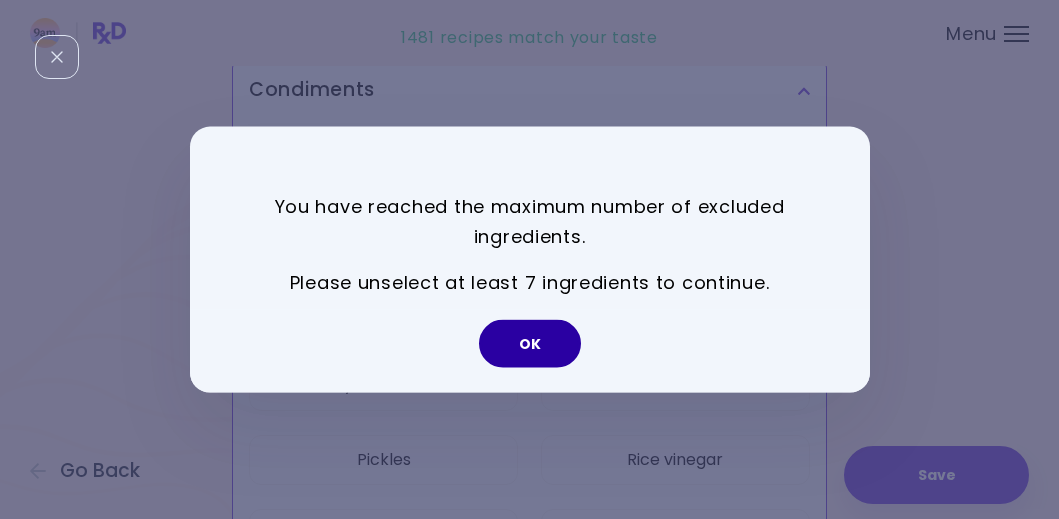 click on "OK" at bounding box center [530, 344] 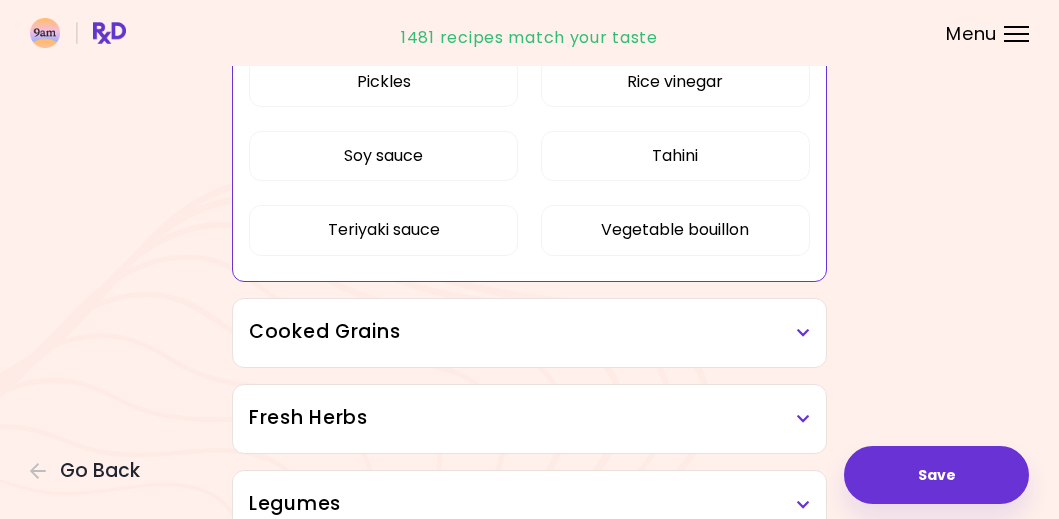 scroll, scrollTop: 3919, scrollLeft: 0, axis: vertical 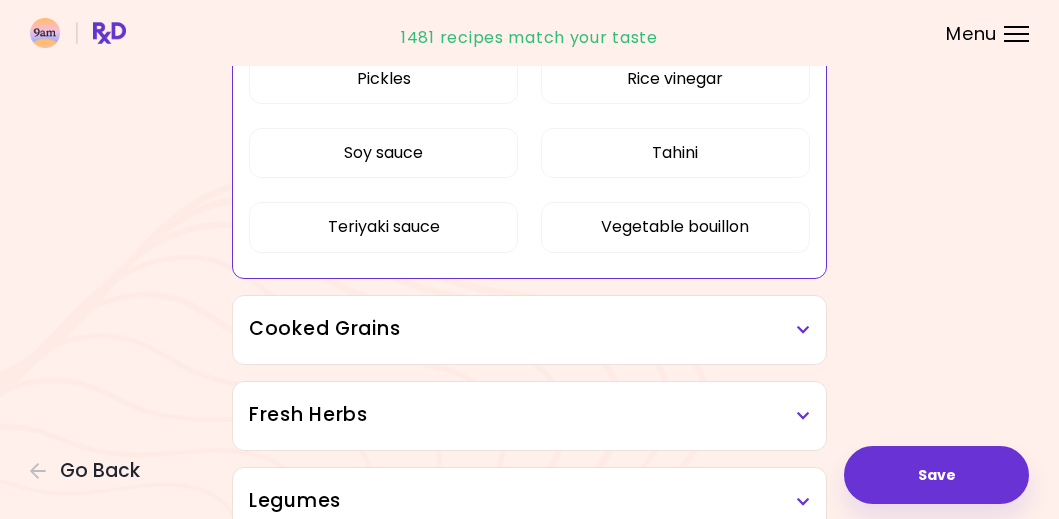 click on "Cooked Grains" at bounding box center [529, 329] 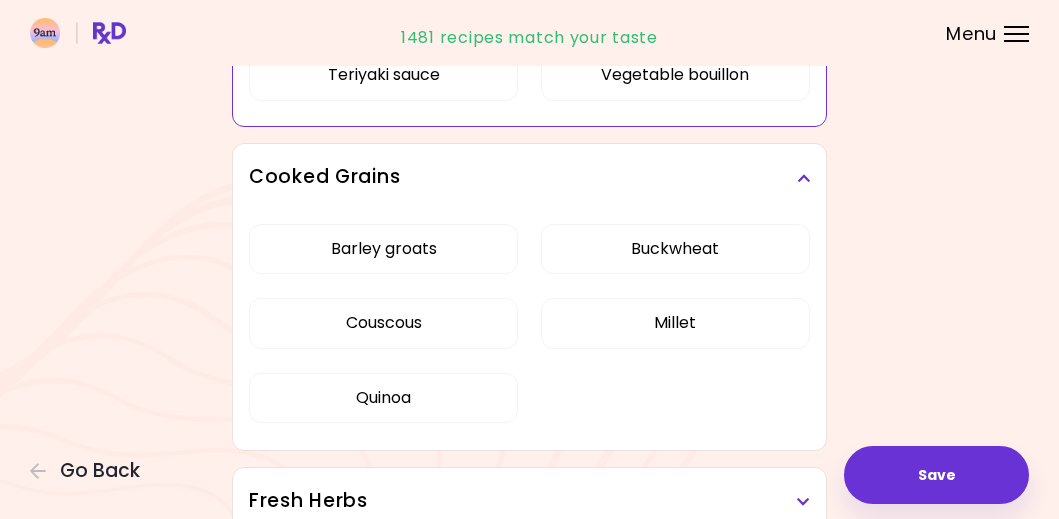 scroll, scrollTop: 4076, scrollLeft: 0, axis: vertical 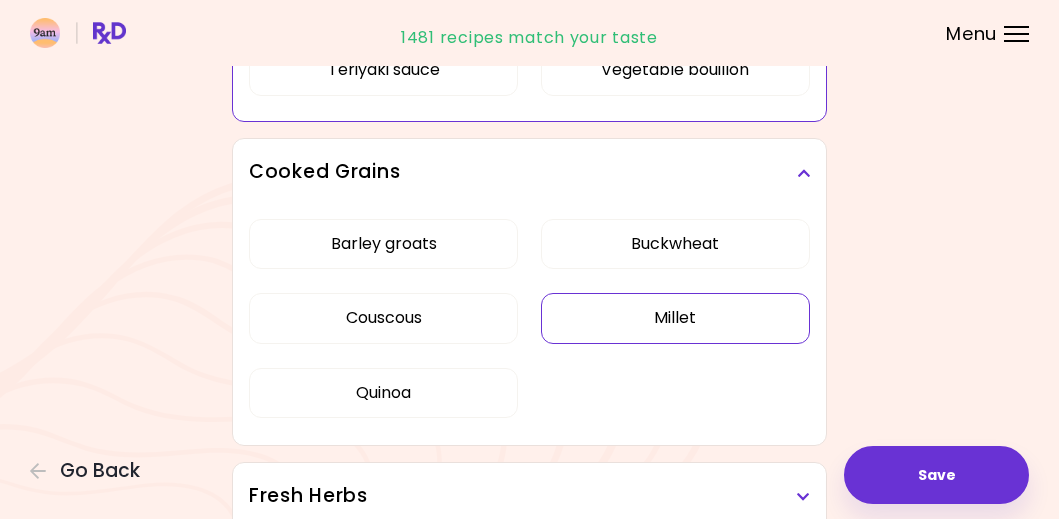 click on "Millet" at bounding box center [675, 318] 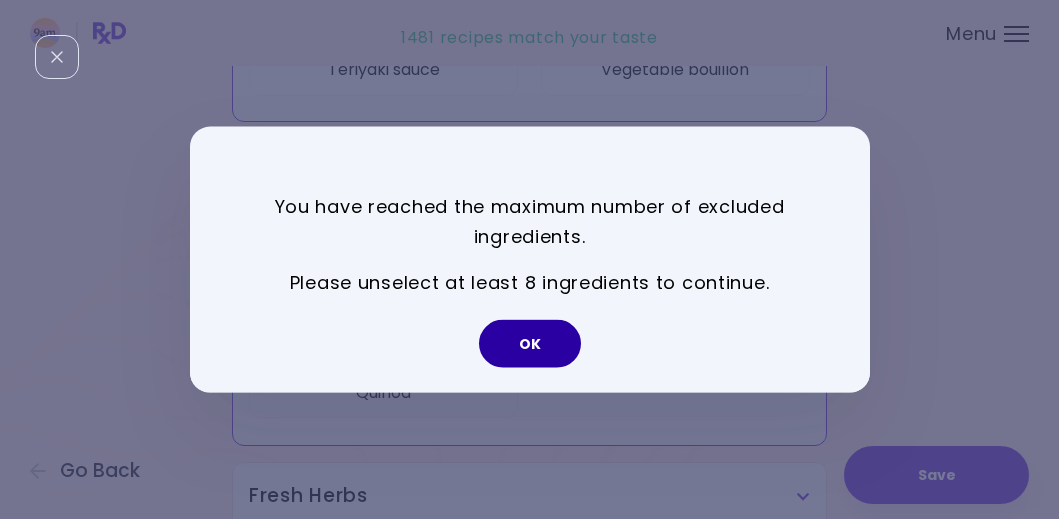 click on "OK" at bounding box center [530, 344] 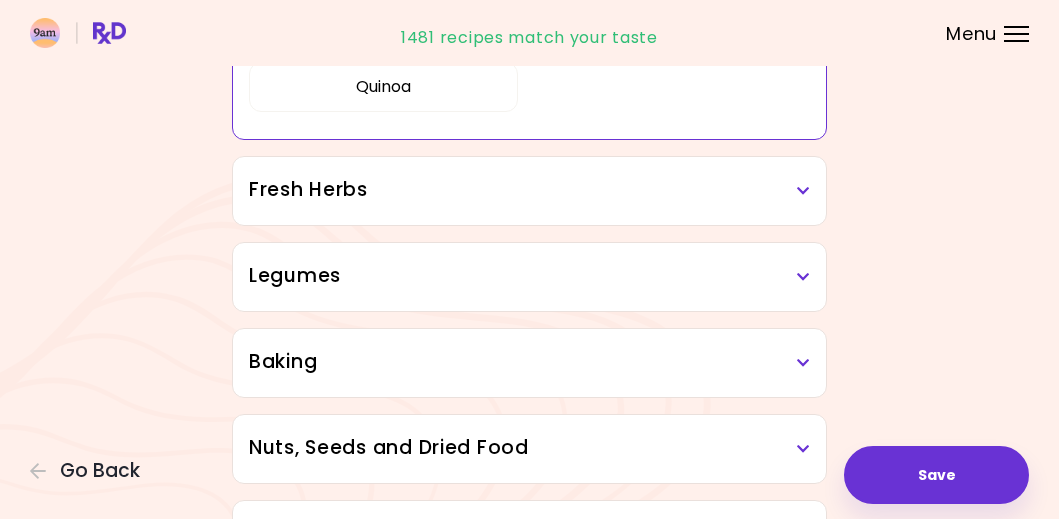 scroll, scrollTop: 4398, scrollLeft: 0, axis: vertical 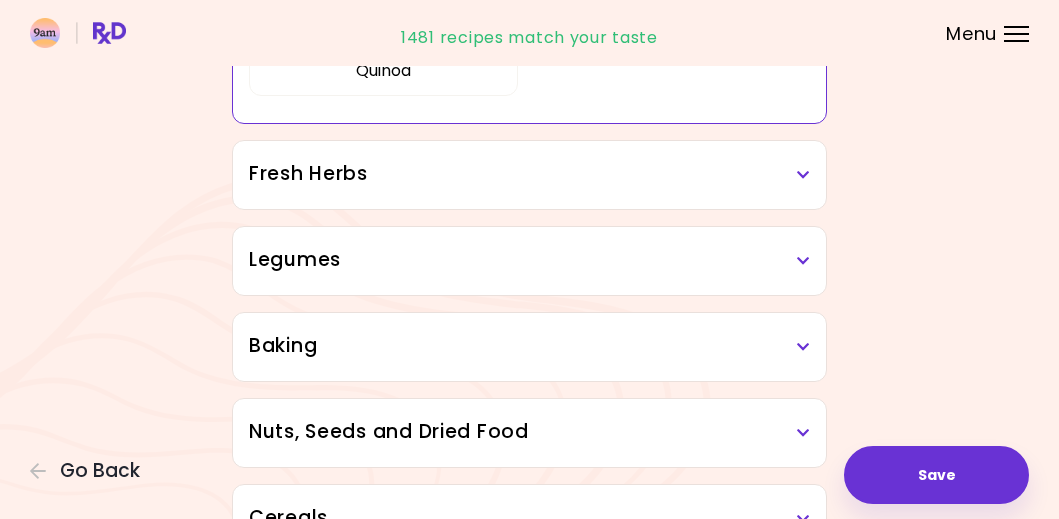 click on "Fresh Herbs" at bounding box center (529, 174) 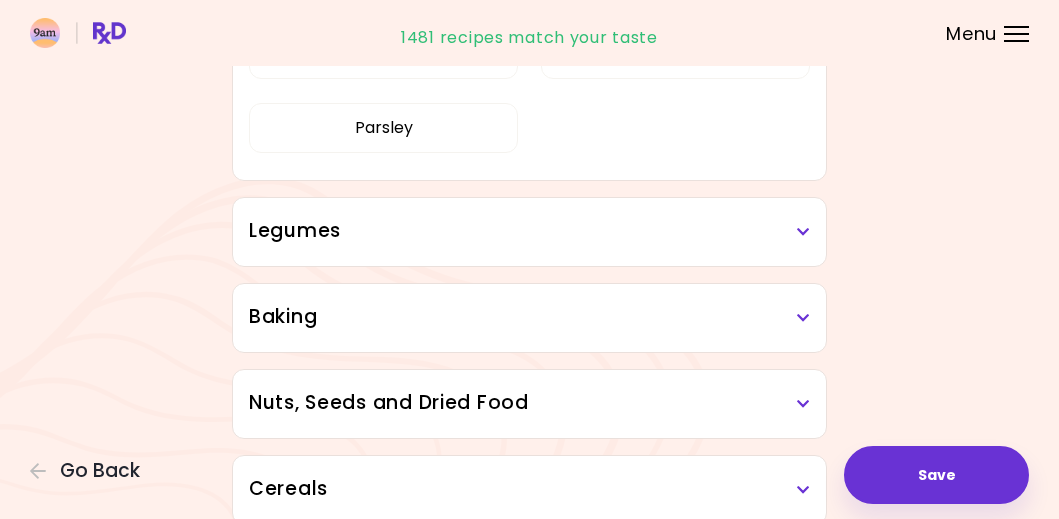 scroll, scrollTop: 4667, scrollLeft: 0, axis: vertical 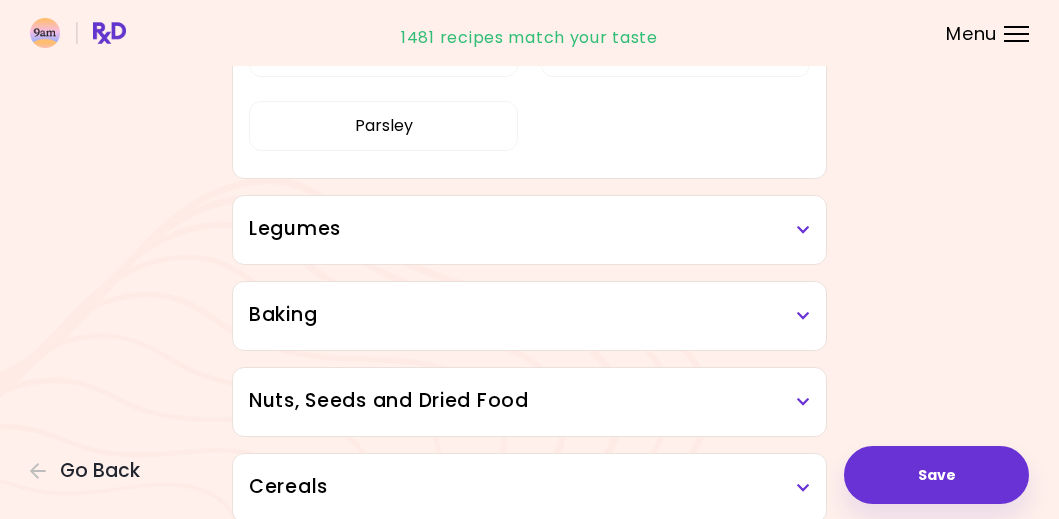 click on "Legumes" at bounding box center [529, 229] 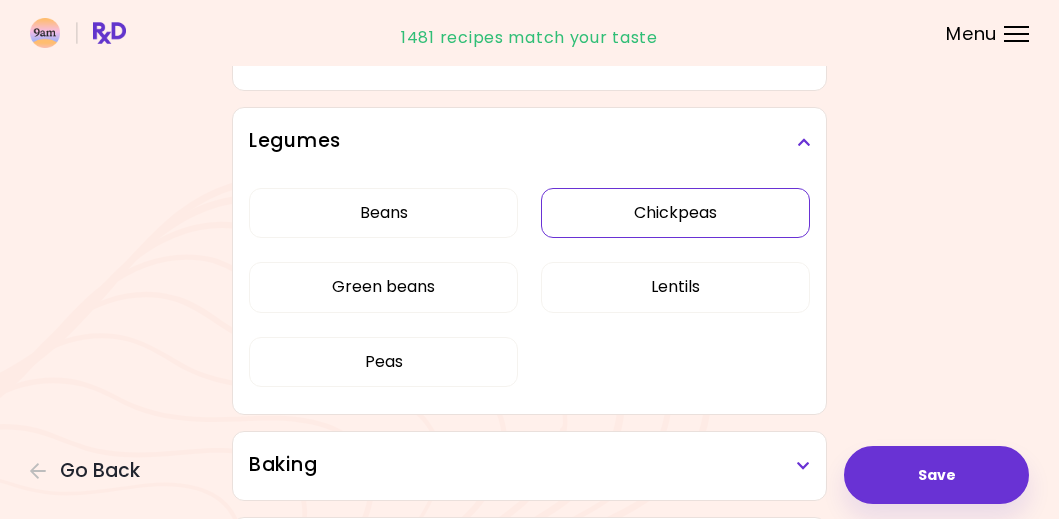 scroll, scrollTop: 4757, scrollLeft: 0, axis: vertical 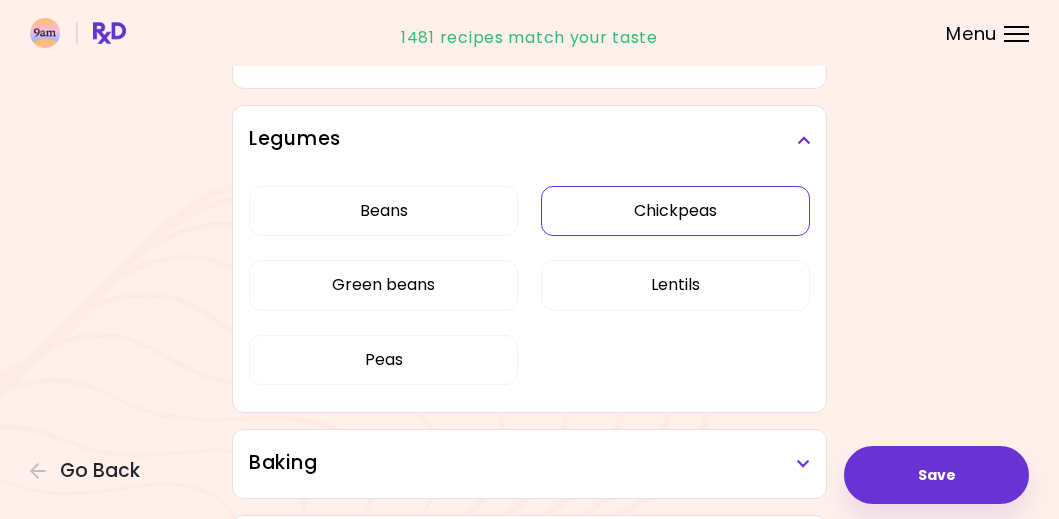 click on "Chickpeas" at bounding box center (675, 211) 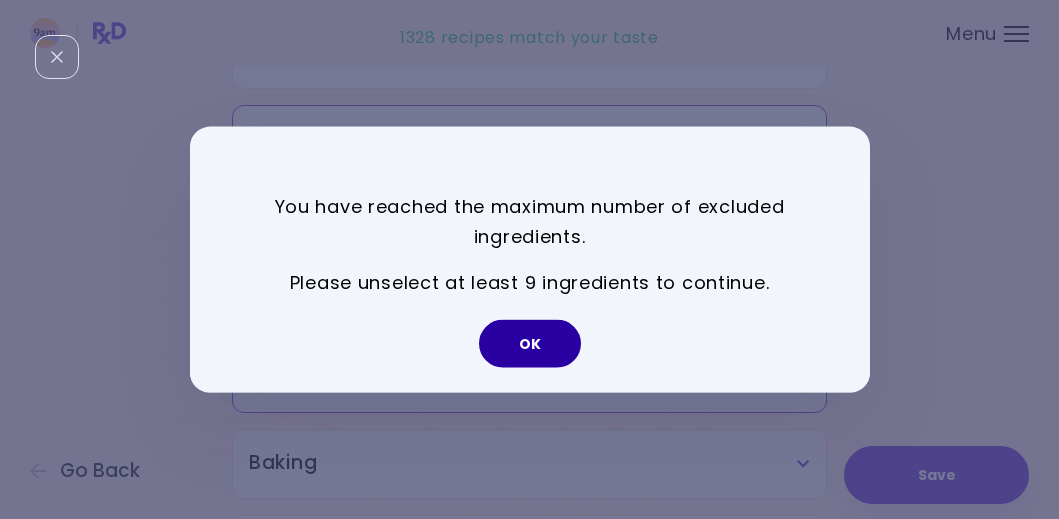 click on "OK" at bounding box center (530, 344) 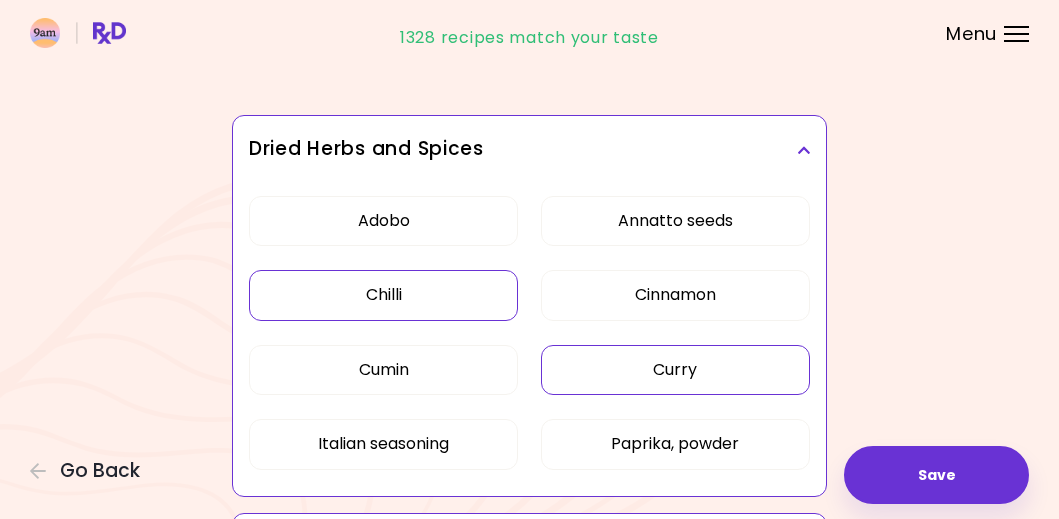 scroll, scrollTop: 84, scrollLeft: 0, axis: vertical 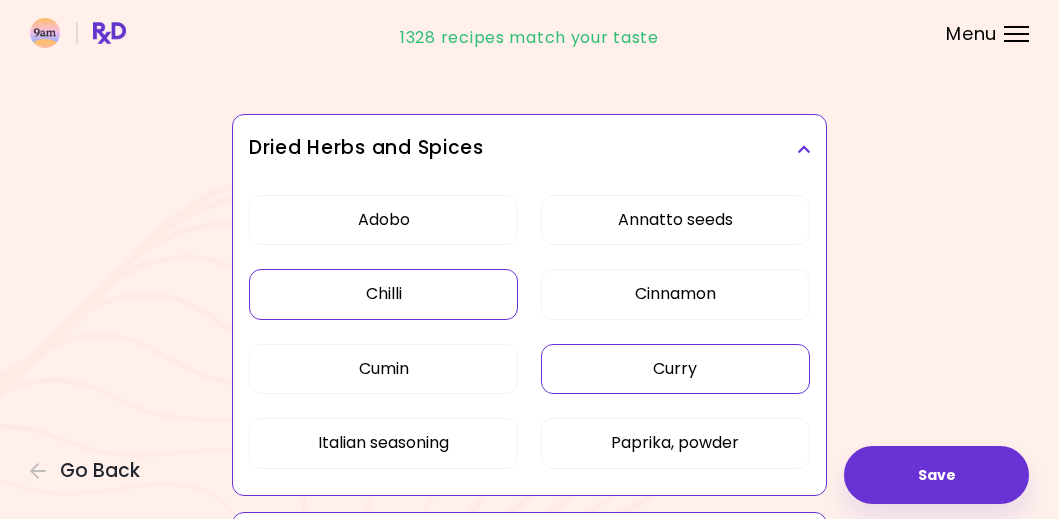 click on "Chilli" at bounding box center [383, 294] 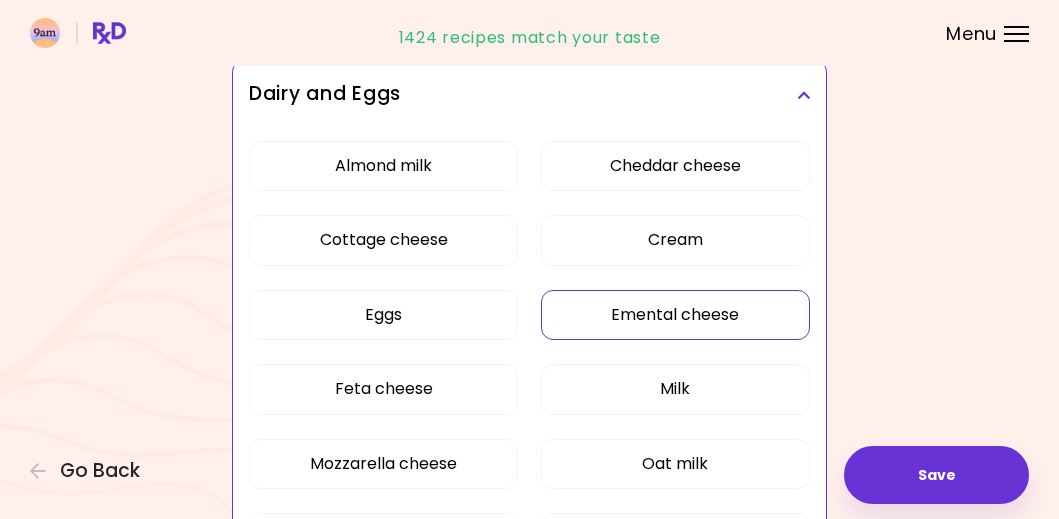 scroll, scrollTop: 550, scrollLeft: 0, axis: vertical 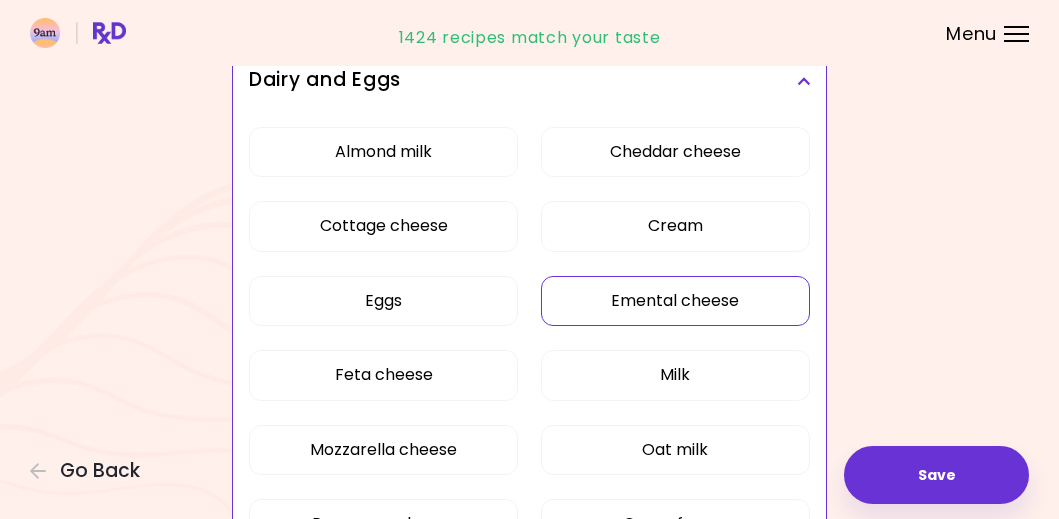 click on "Emental cheese" at bounding box center [675, 301] 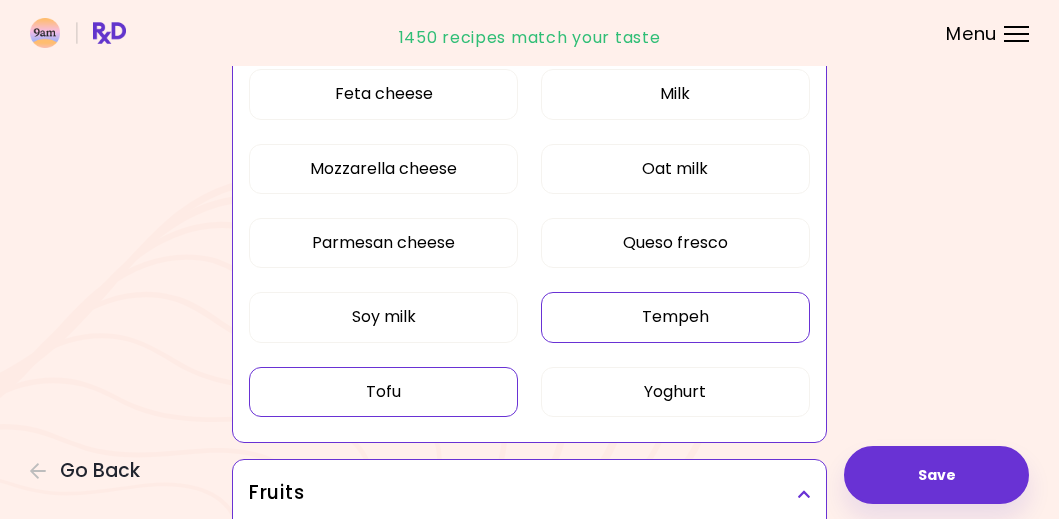 scroll, scrollTop: 830, scrollLeft: 0, axis: vertical 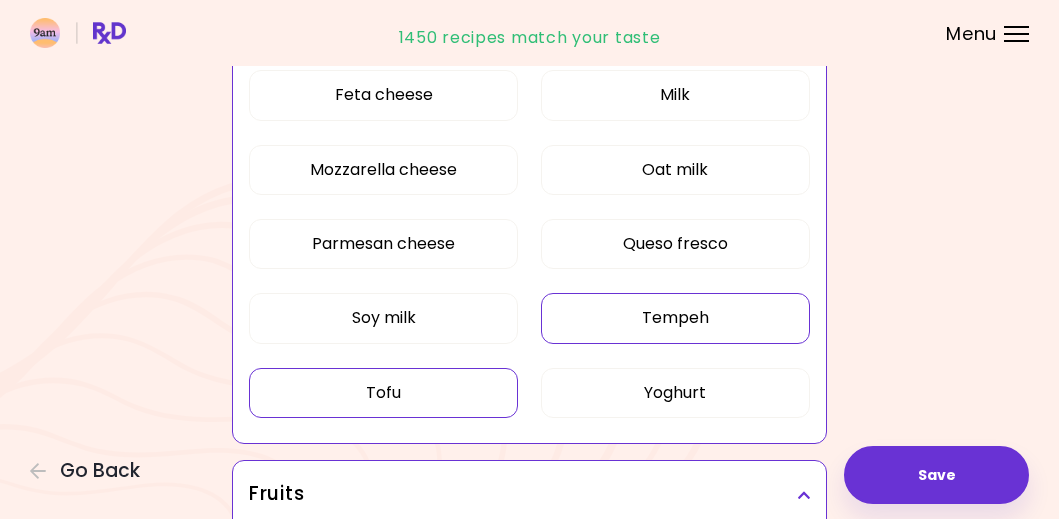 click on "Tempeh" at bounding box center [675, 318] 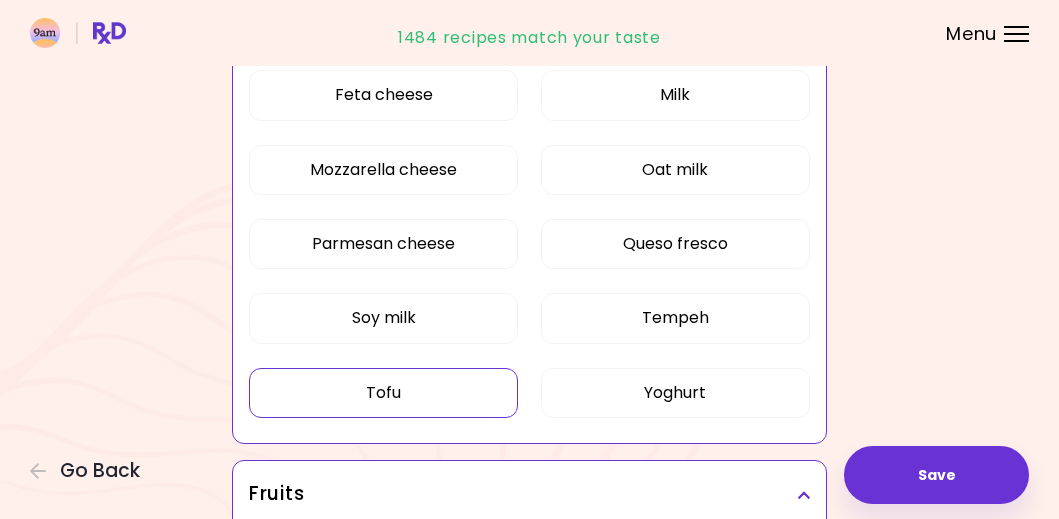 click on "Tofu" at bounding box center (383, 393) 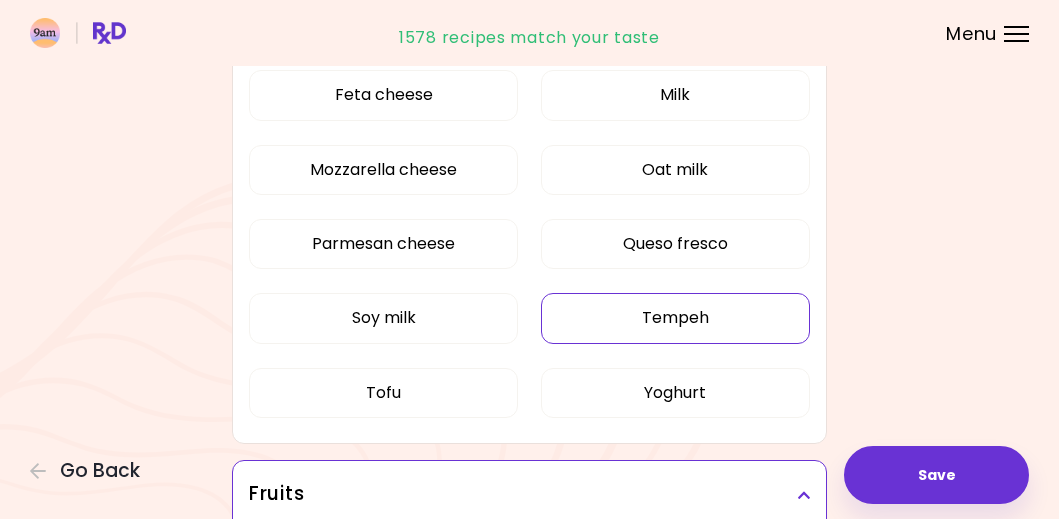 click on "Tempeh" at bounding box center [675, 318] 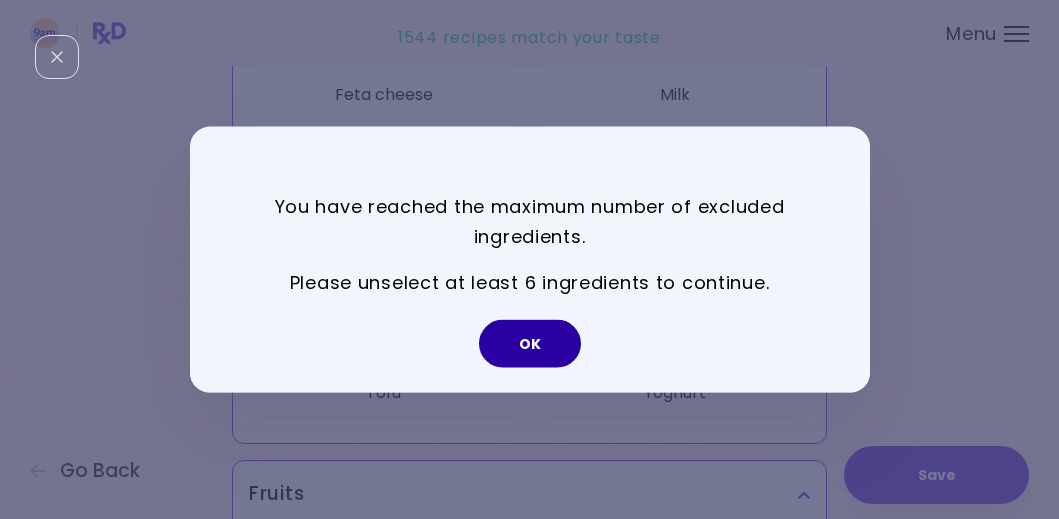 click on "OK" at bounding box center [530, 344] 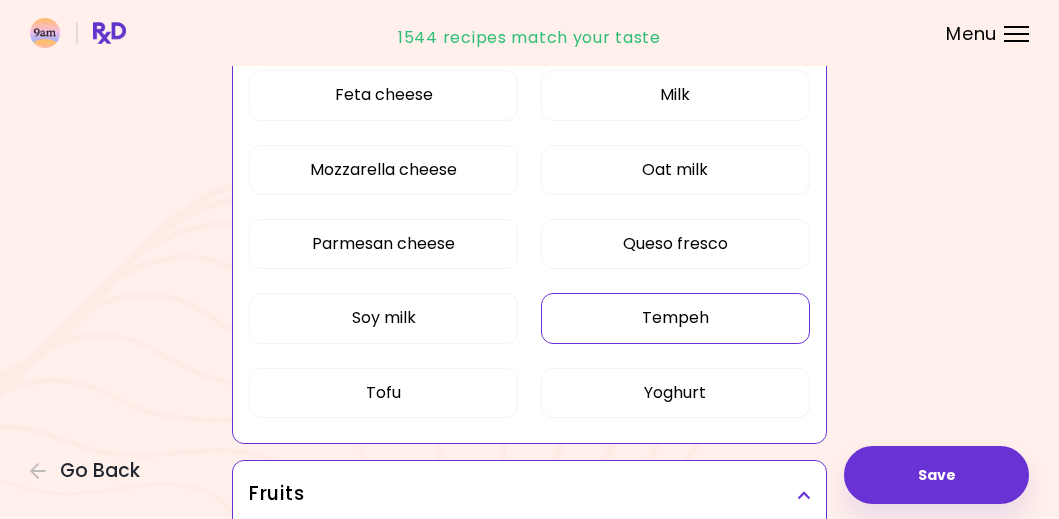 click on "Tempeh" at bounding box center (675, 318) 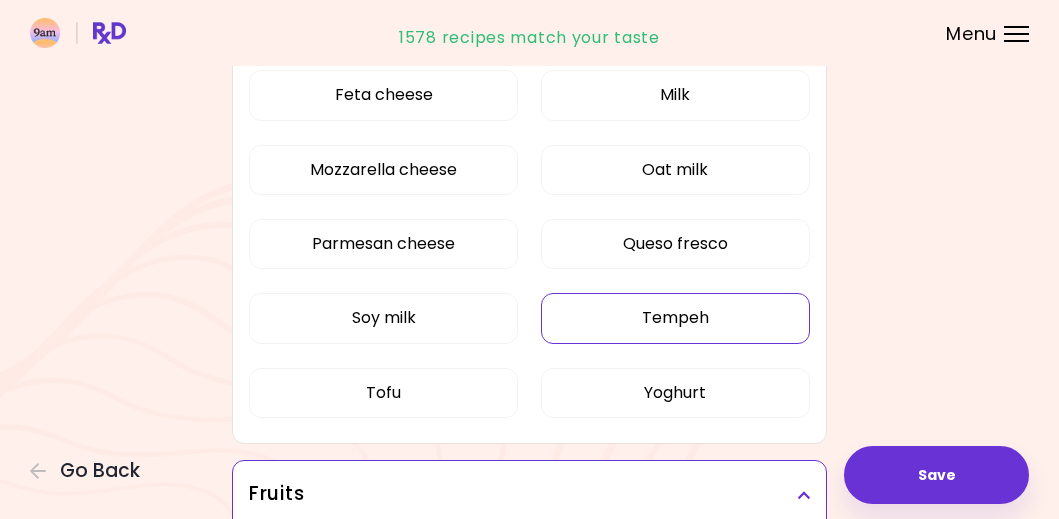 click on "Tempeh" at bounding box center [675, 318] 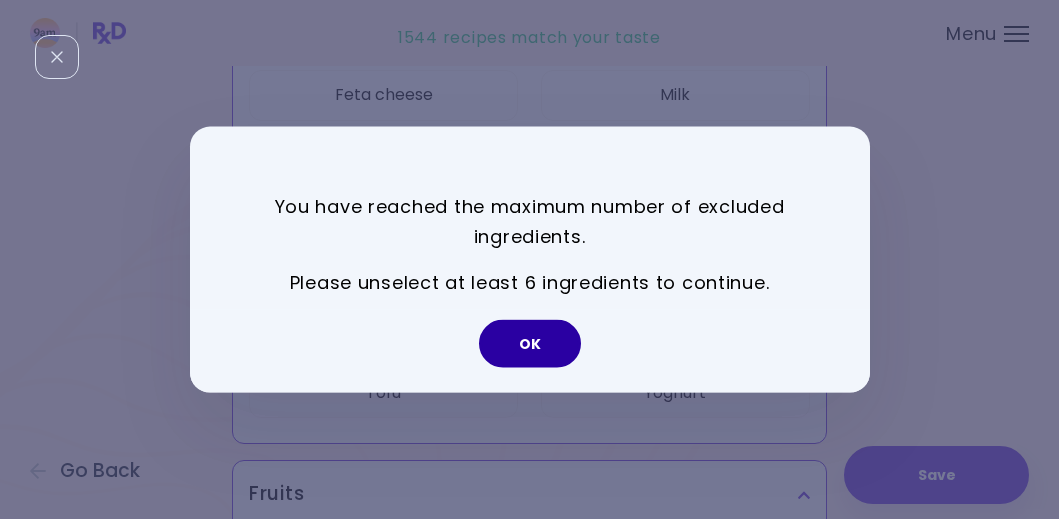 click on "OK" at bounding box center (530, 344) 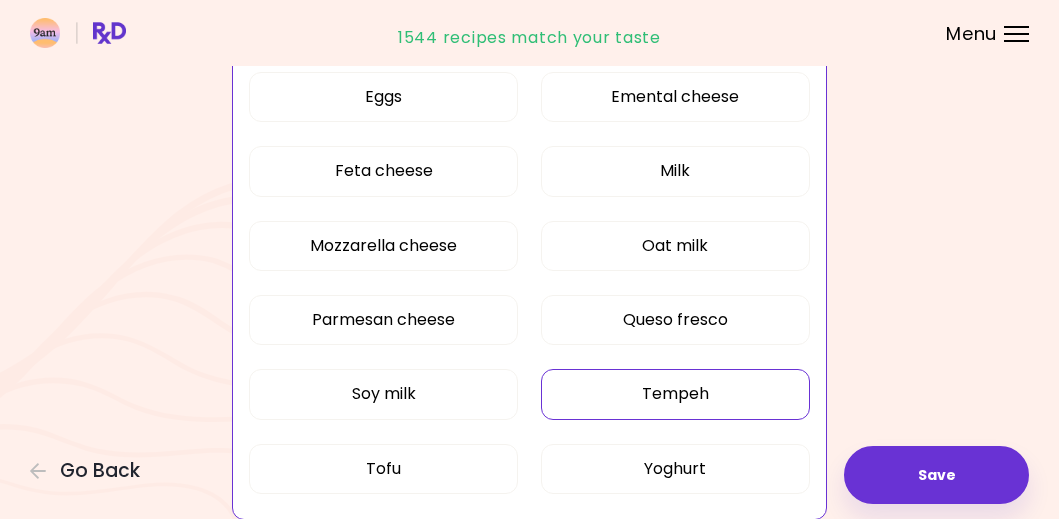 scroll, scrollTop: 770, scrollLeft: 0, axis: vertical 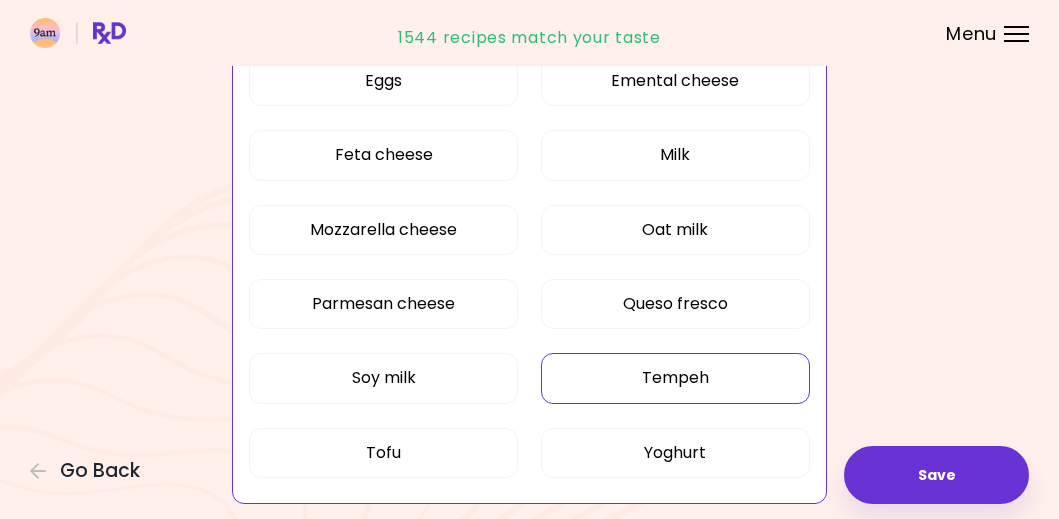 click on "Tempeh" at bounding box center (675, 378) 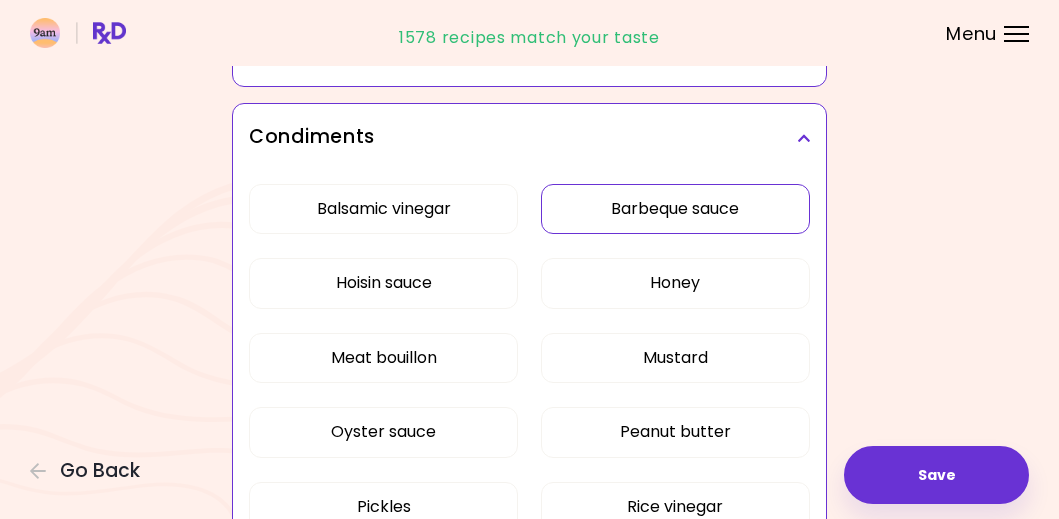 scroll, scrollTop: 3480, scrollLeft: 0, axis: vertical 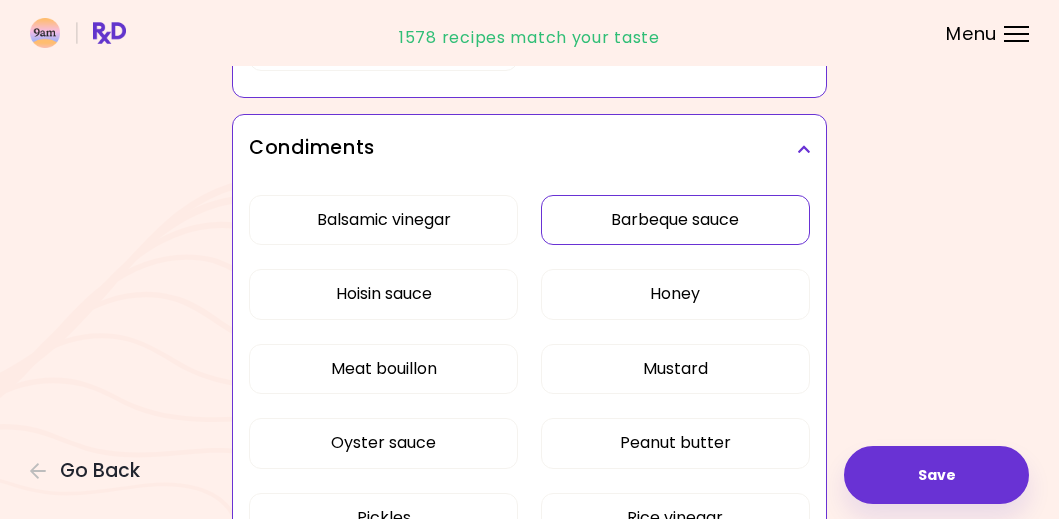 click on "Barbeque sauce" at bounding box center (675, 220) 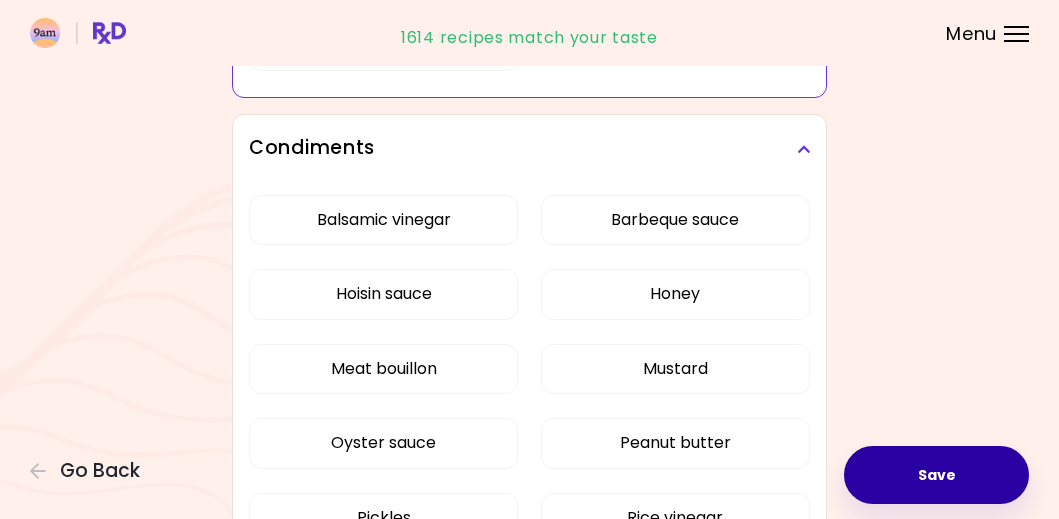 click on "Save" at bounding box center [936, 475] 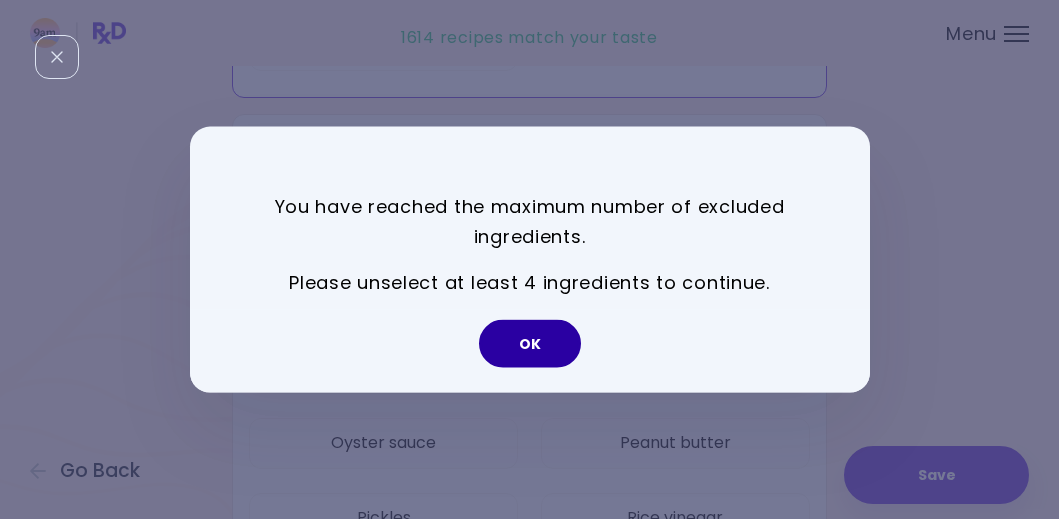 click on "OK" at bounding box center [530, 344] 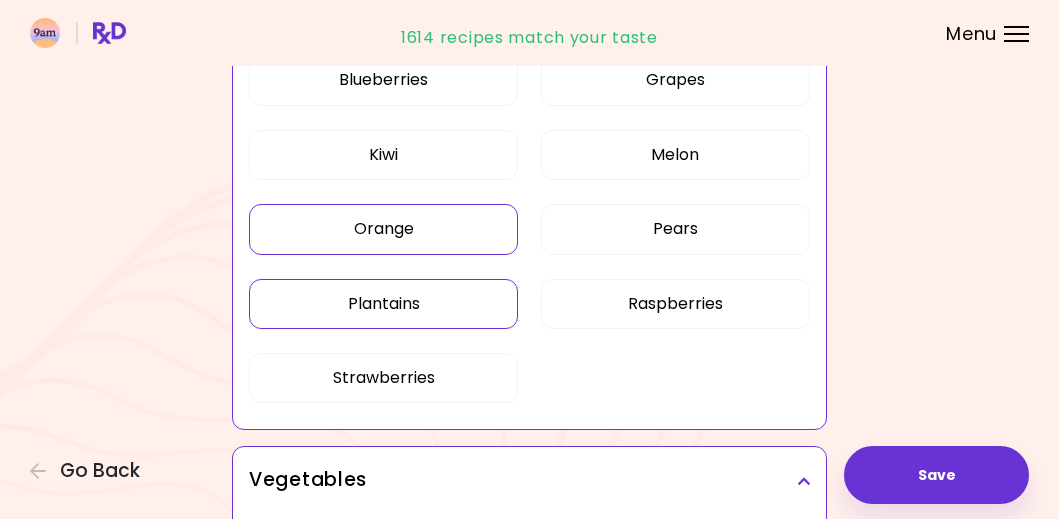 scroll, scrollTop: 1369, scrollLeft: 0, axis: vertical 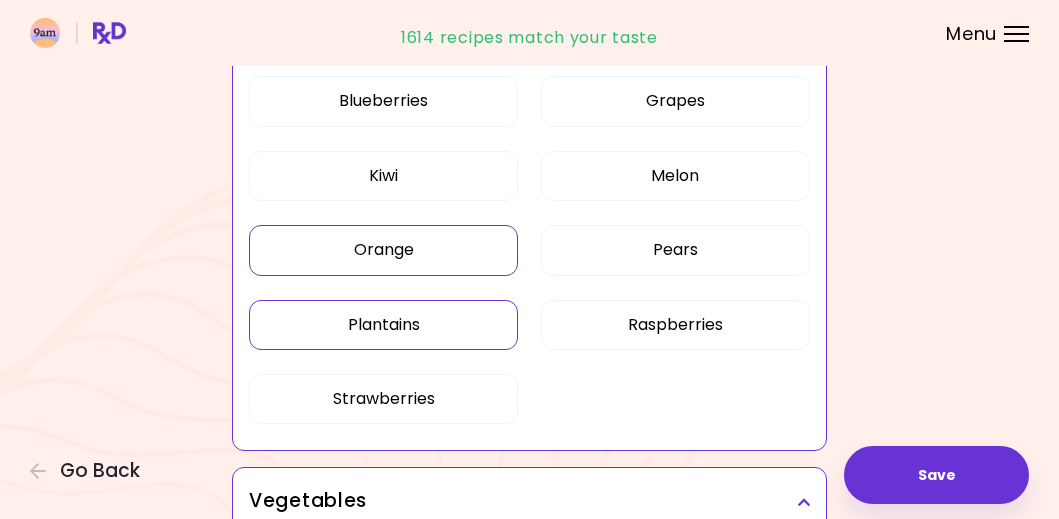 click on "Orange" at bounding box center [383, 250] 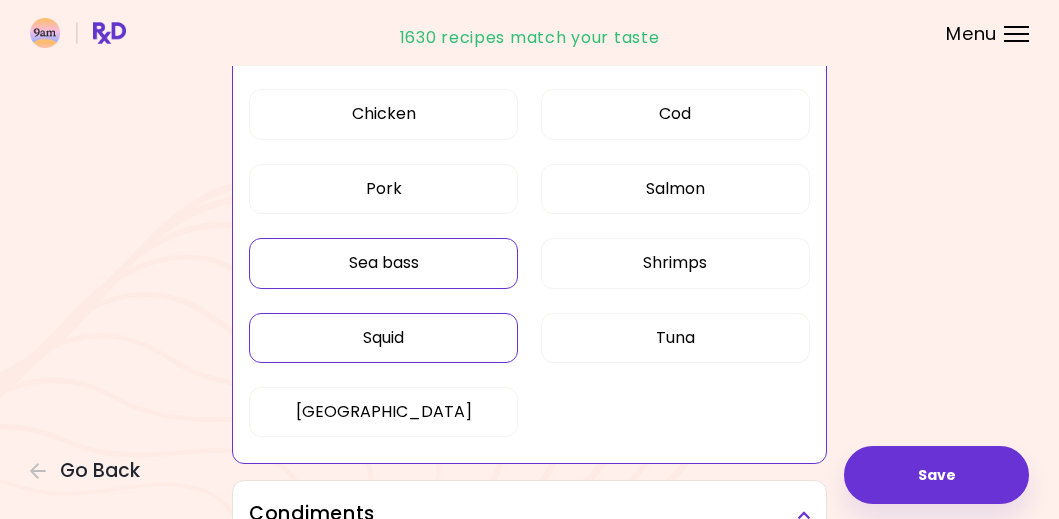 scroll, scrollTop: 3109, scrollLeft: 0, axis: vertical 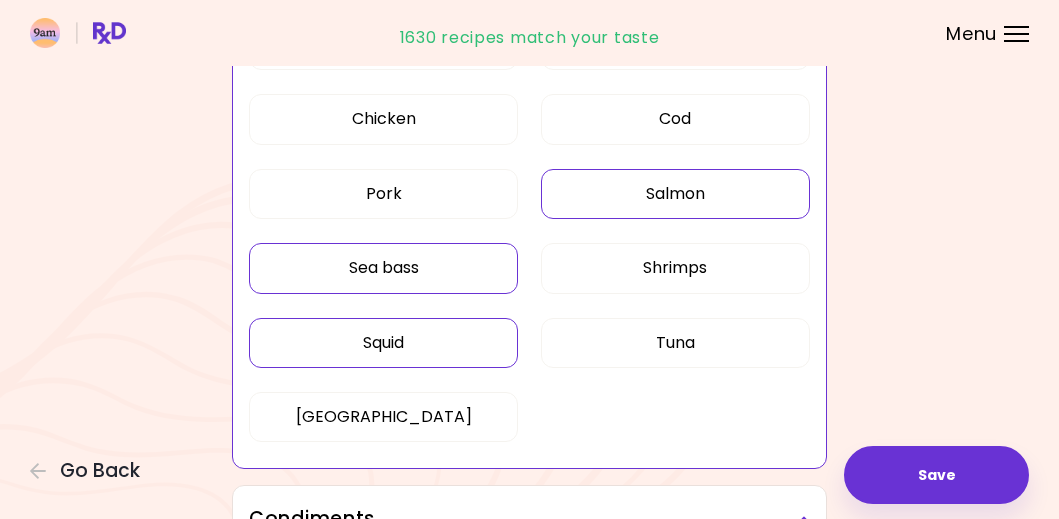 click on "Salmon" at bounding box center [675, 194] 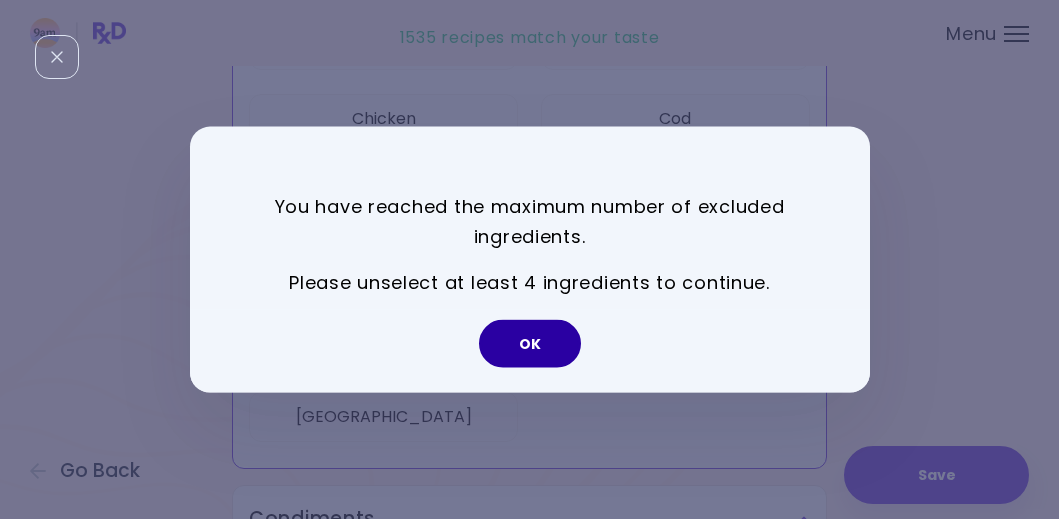 click on "OK" at bounding box center (530, 344) 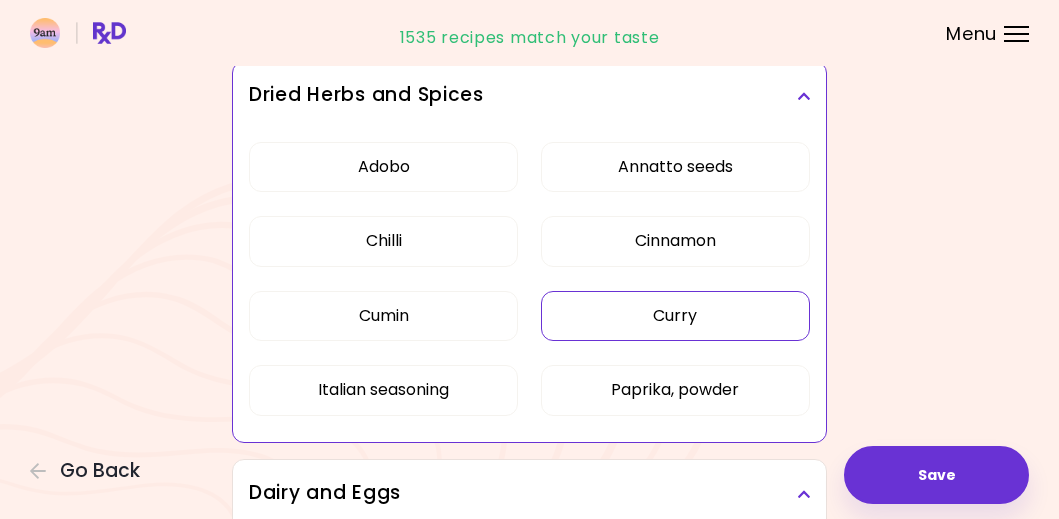 scroll, scrollTop: 93, scrollLeft: 0, axis: vertical 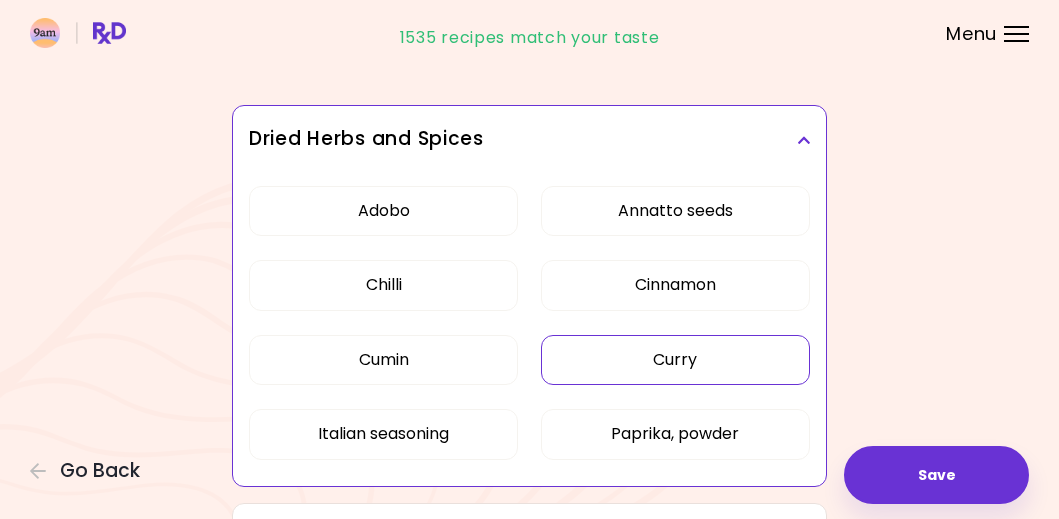 click at bounding box center (803, 140) 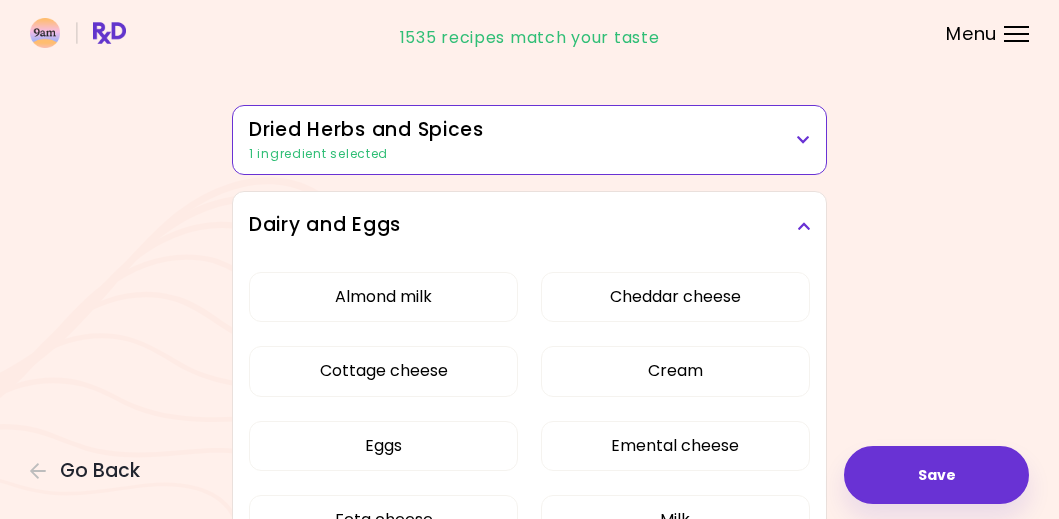click at bounding box center (803, 140) 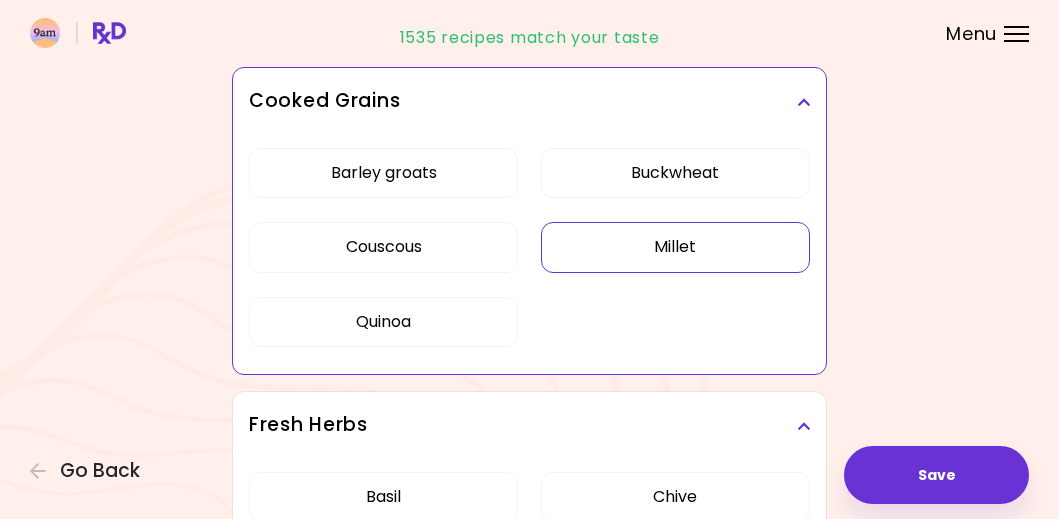 scroll, scrollTop: 4075, scrollLeft: 0, axis: vertical 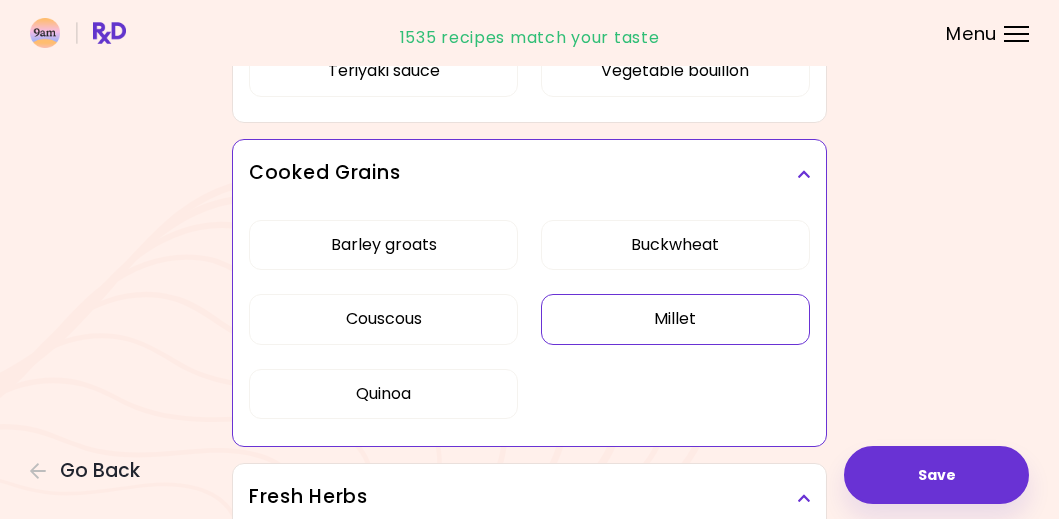click on "Millet" at bounding box center (675, 319) 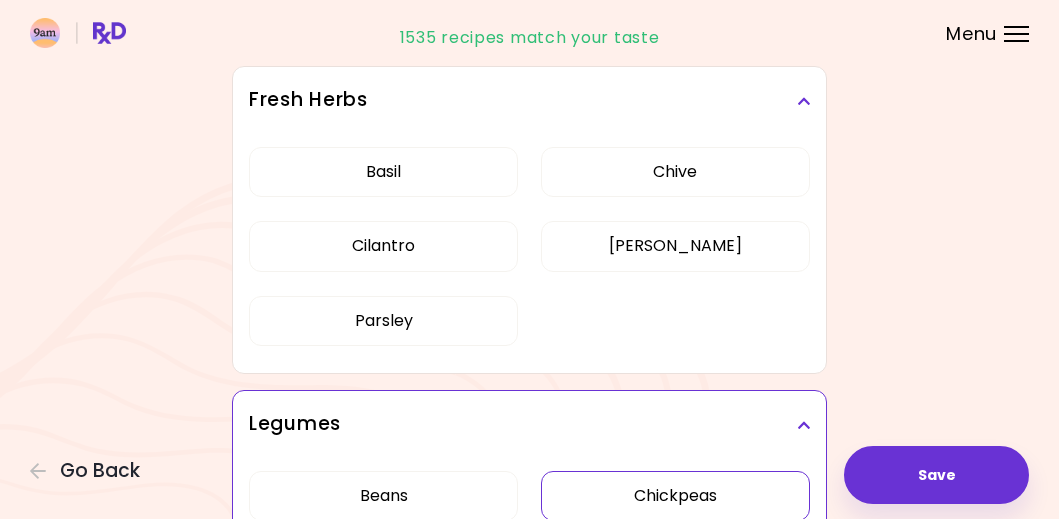 scroll, scrollTop: 4474, scrollLeft: 0, axis: vertical 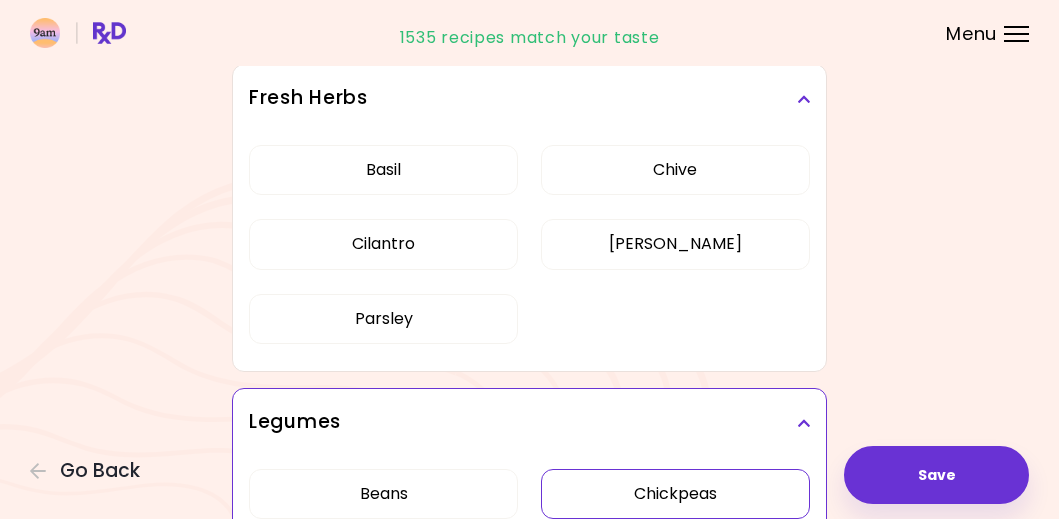 click at bounding box center [803, 99] 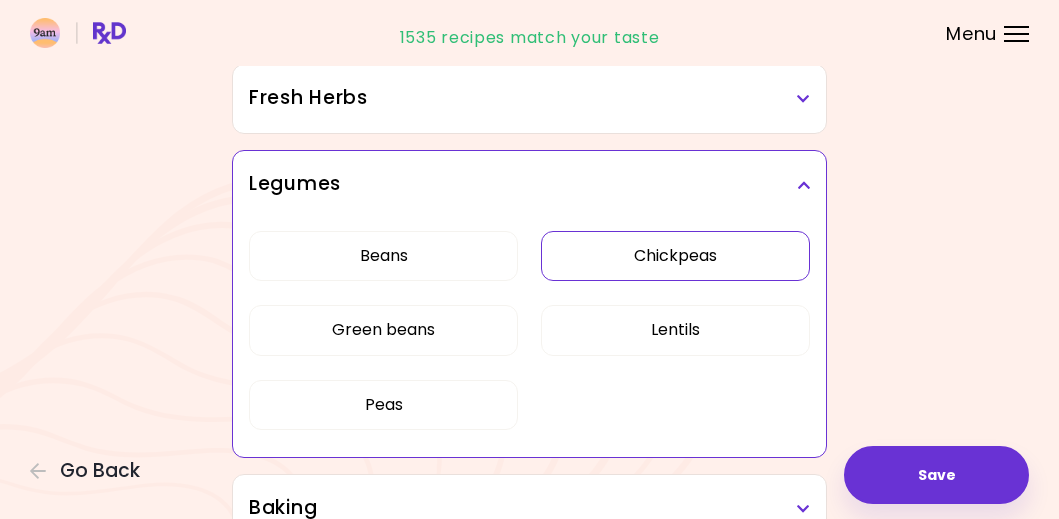 click at bounding box center [803, 99] 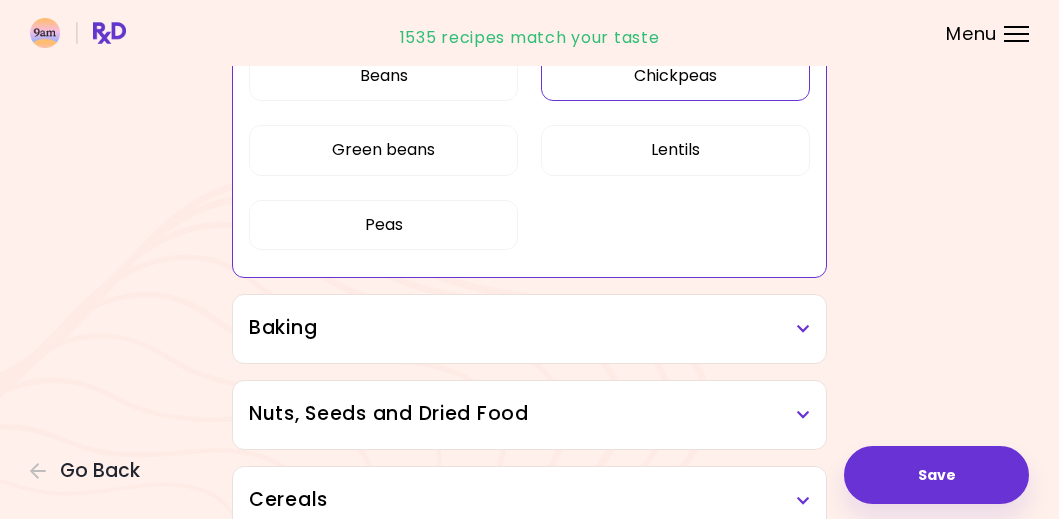 scroll, scrollTop: 4899, scrollLeft: 0, axis: vertical 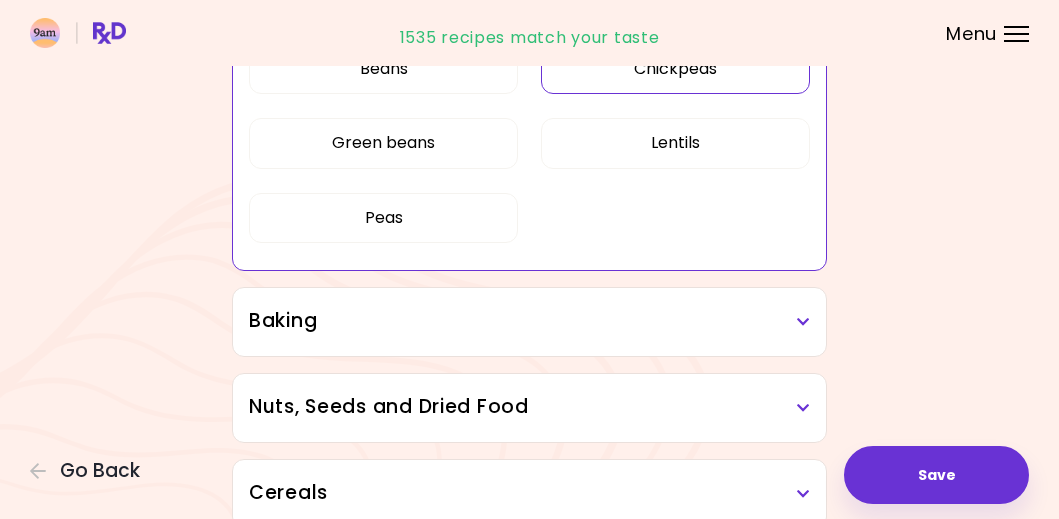 click at bounding box center (803, 322) 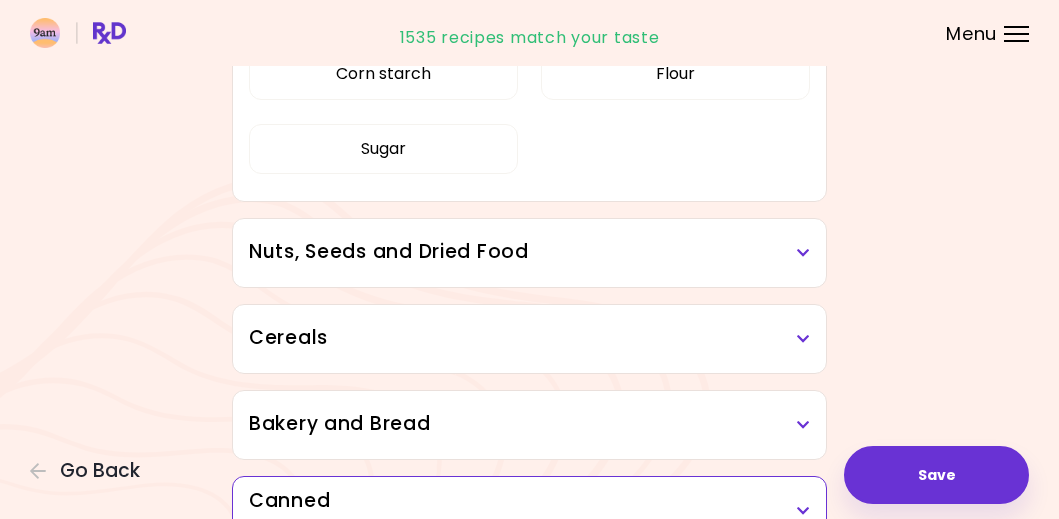 scroll, scrollTop: 5302, scrollLeft: 0, axis: vertical 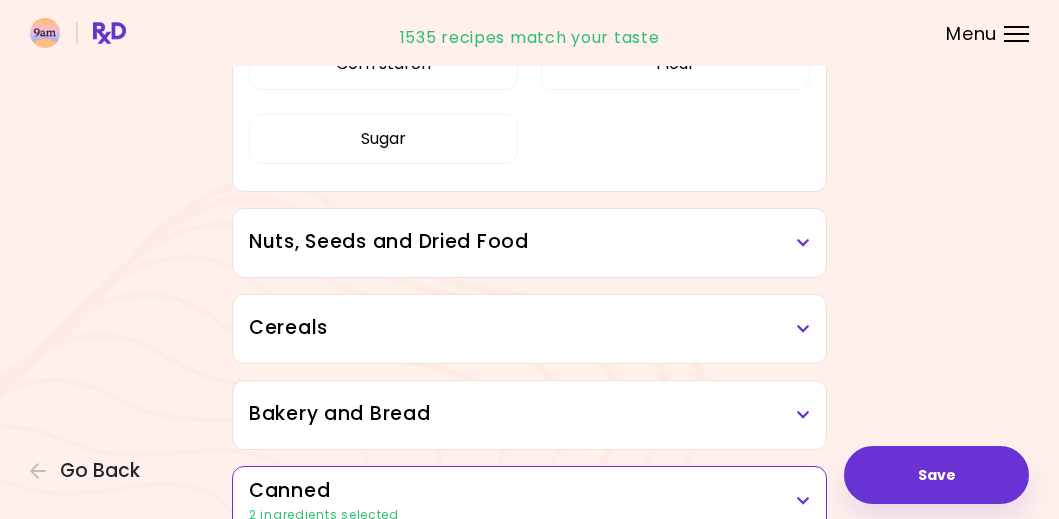 click at bounding box center [803, 243] 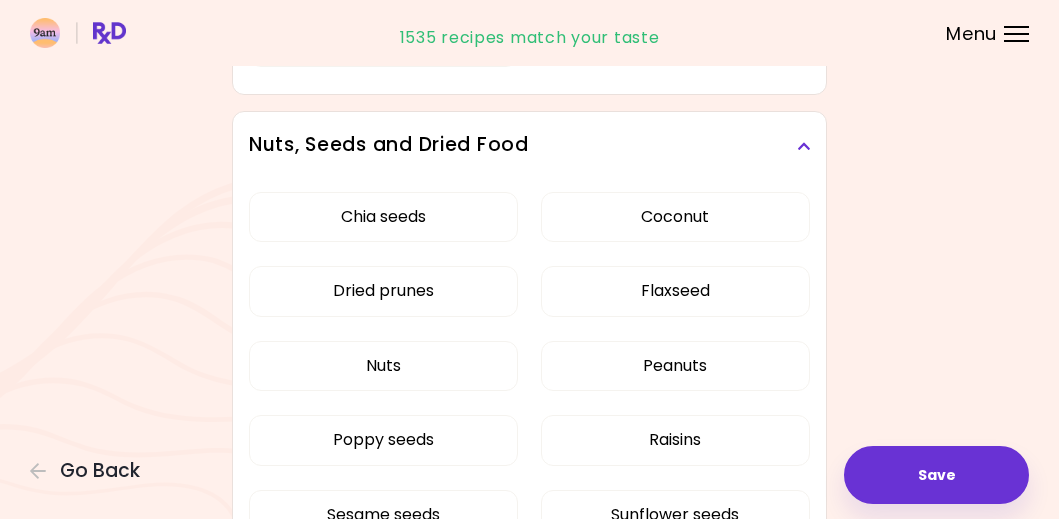 scroll, scrollTop: 5422, scrollLeft: 0, axis: vertical 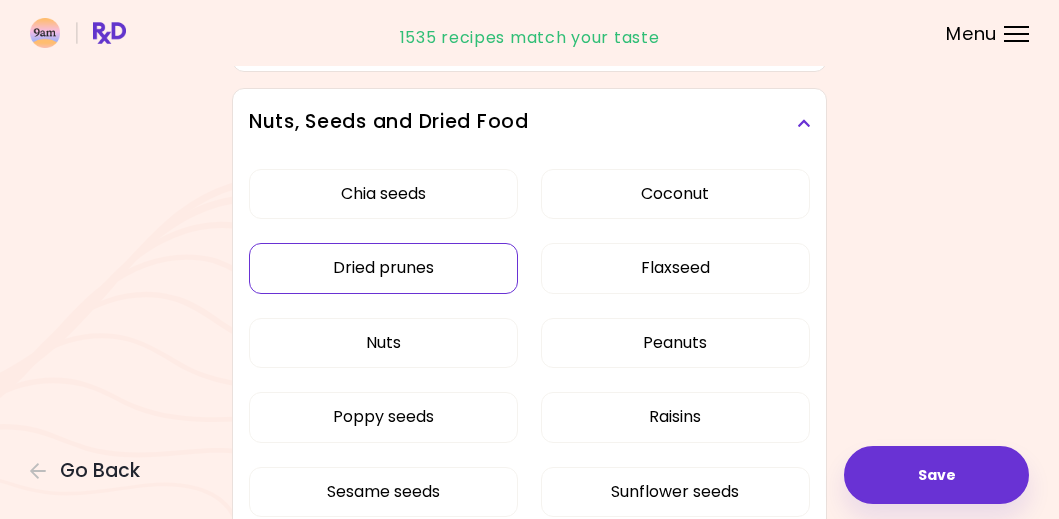 click on "Dried prunes" at bounding box center (383, 268) 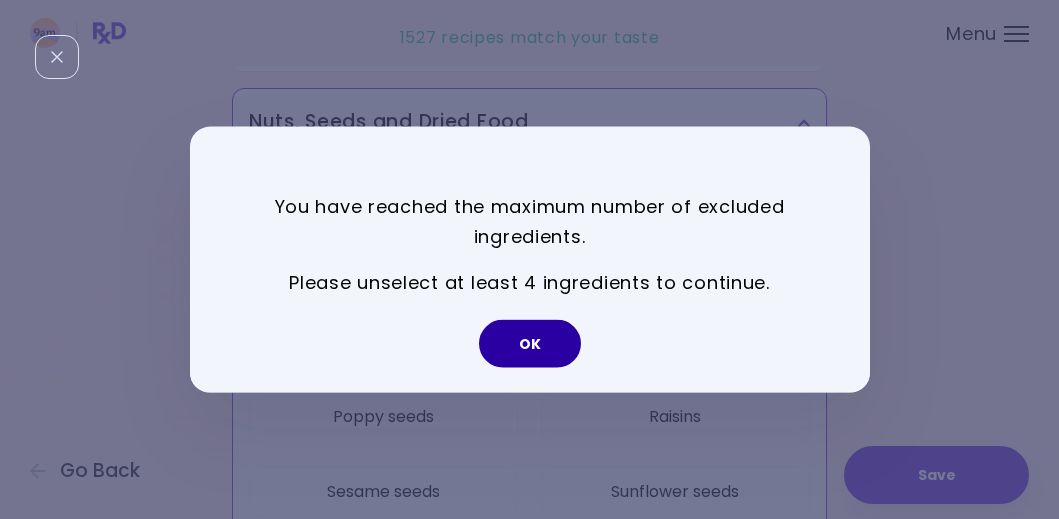 click on "OK" at bounding box center (530, 344) 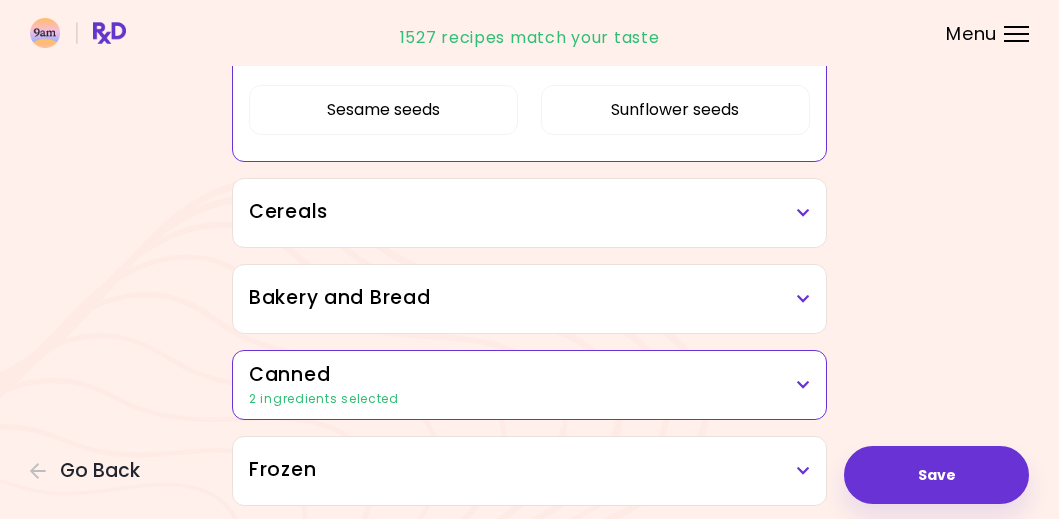 scroll, scrollTop: 5838, scrollLeft: 0, axis: vertical 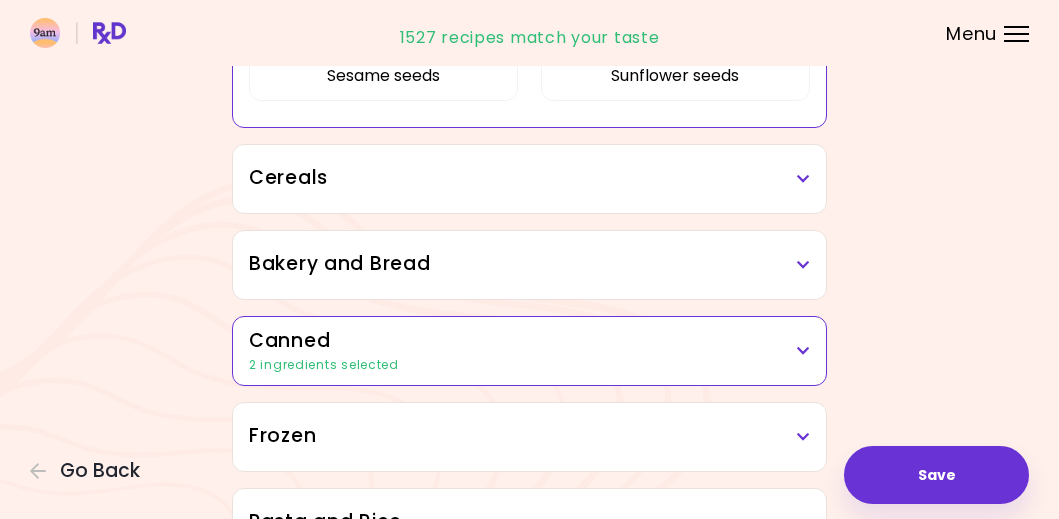 click at bounding box center (803, 179) 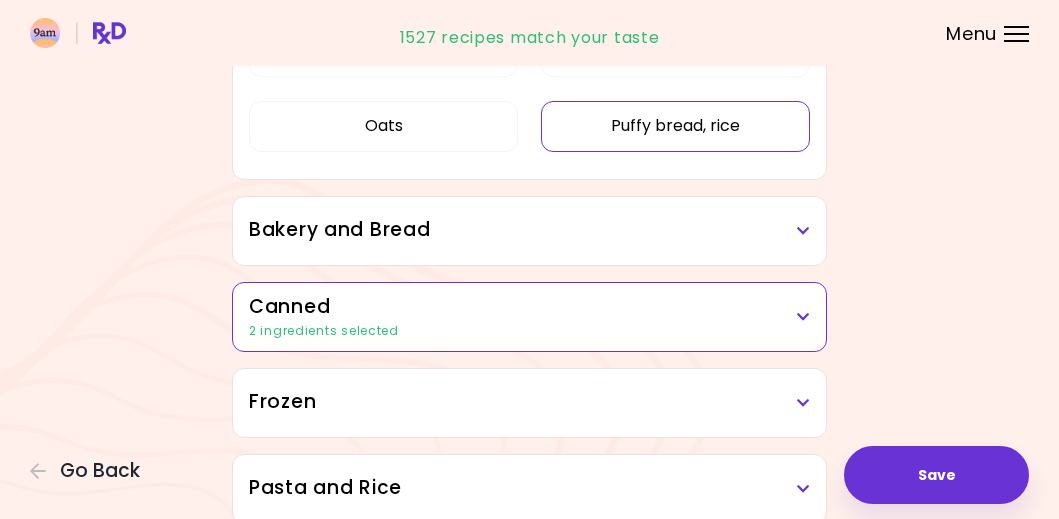scroll, scrollTop: 6040, scrollLeft: 0, axis: vertical 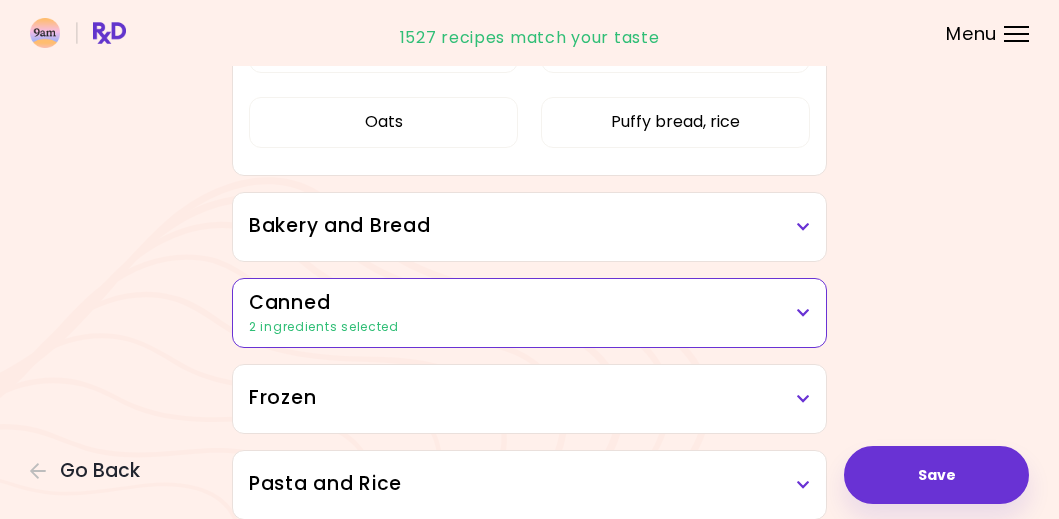 click at bounding box center (803, 227) 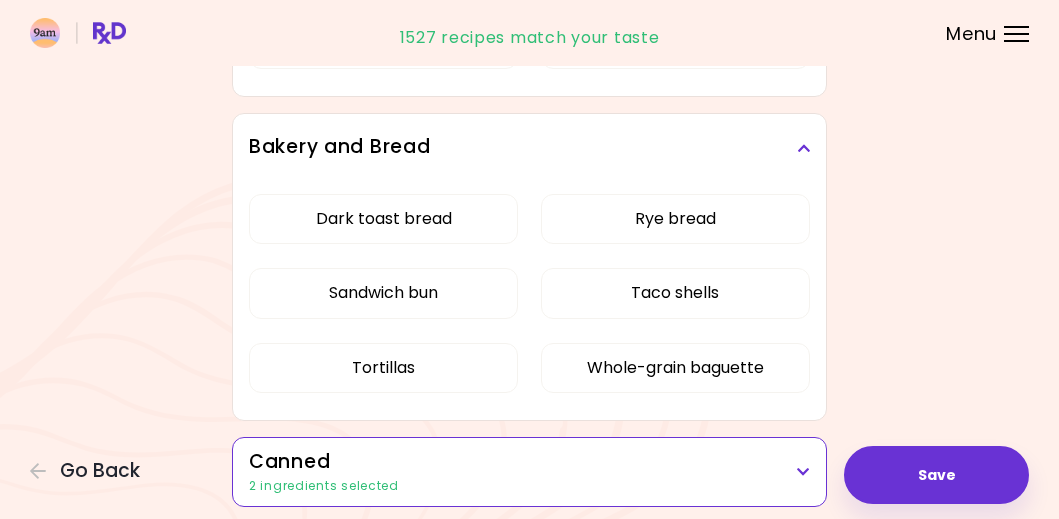scroll, scrollTop: 6121, scrollLeft: 0, axis: vertical 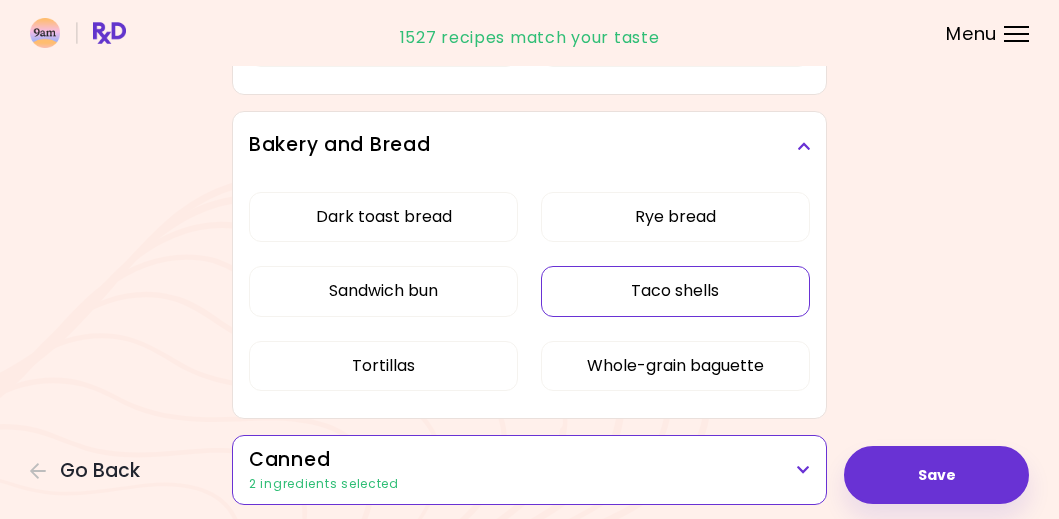 click on "Taco shells" at bounding box center [675, 291] 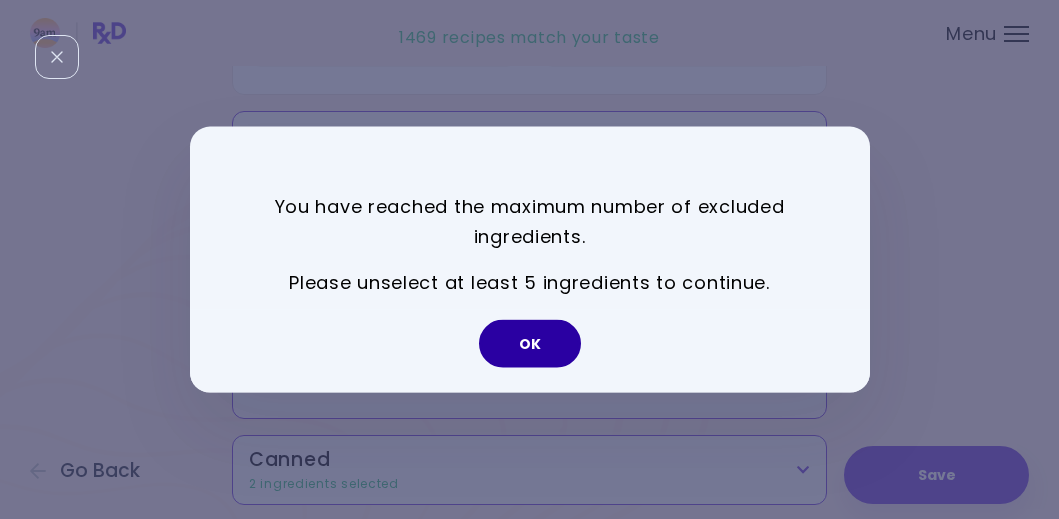 click on "OK" at bounding box center (530, 344) 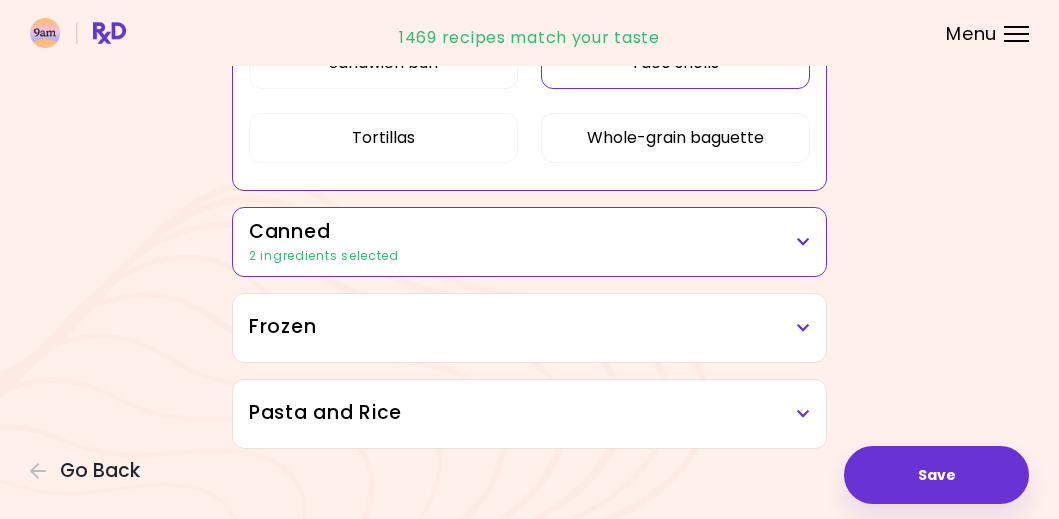scroll, scrollTop: 6349, scrollLeft: 0, axis: vertical 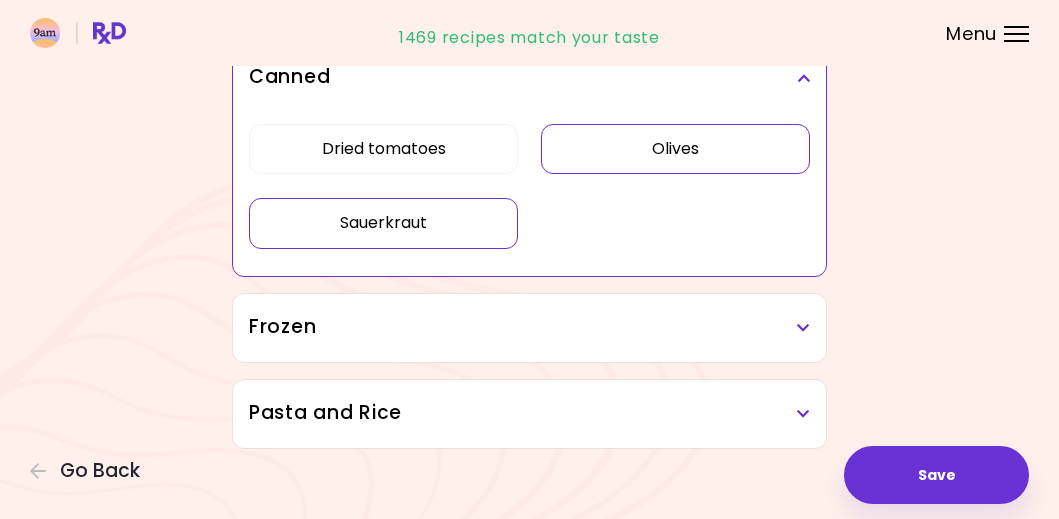click at bounding box center [803, 328] 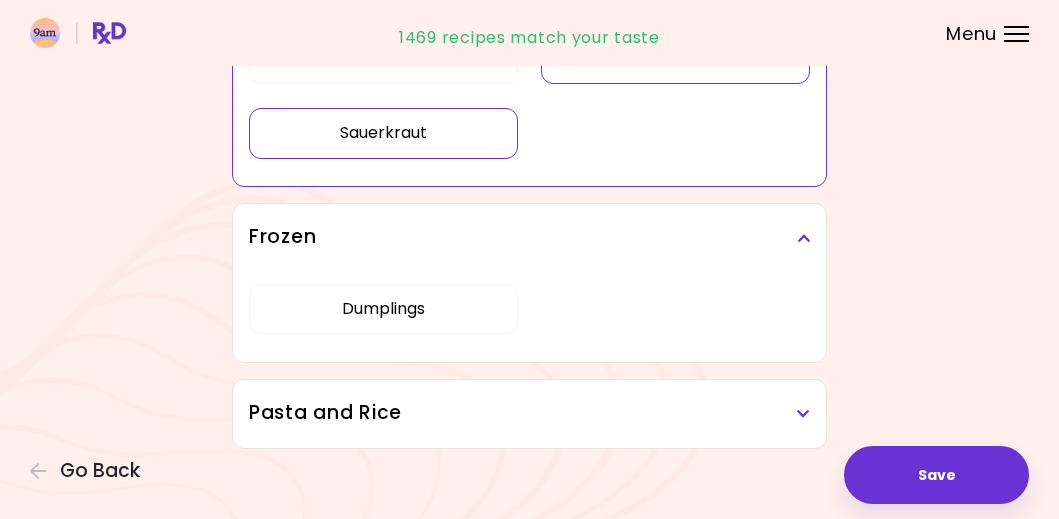 scroll, scrollTop: 6603, scrollLeft: 0, axis: vertical 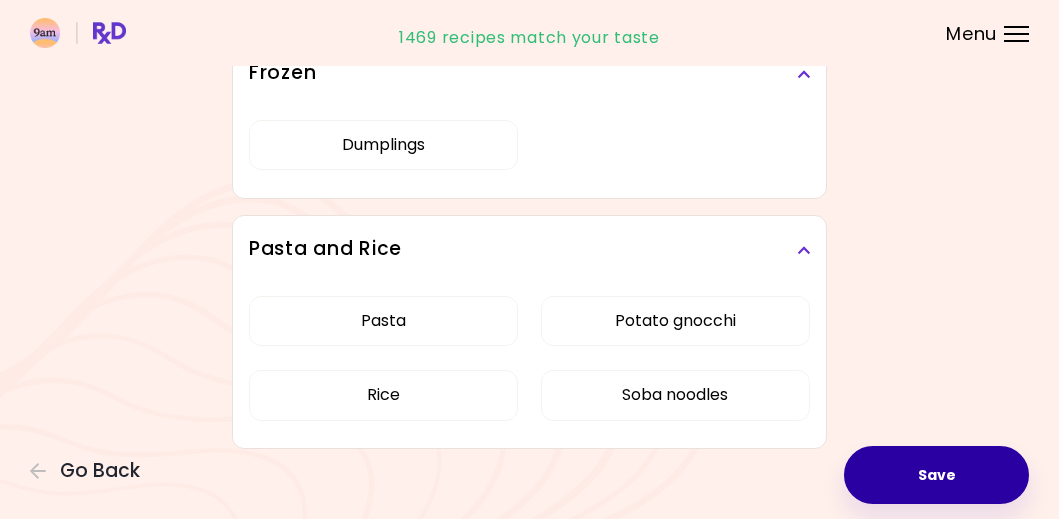 click on "Save" at bounding box center [936, 475] 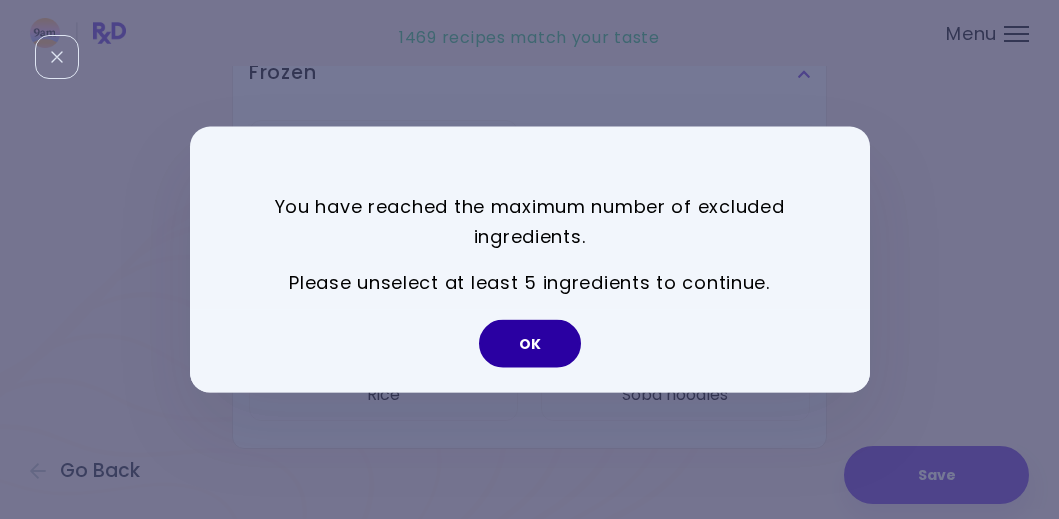 click on "OK" at bounding box center [530, 344] 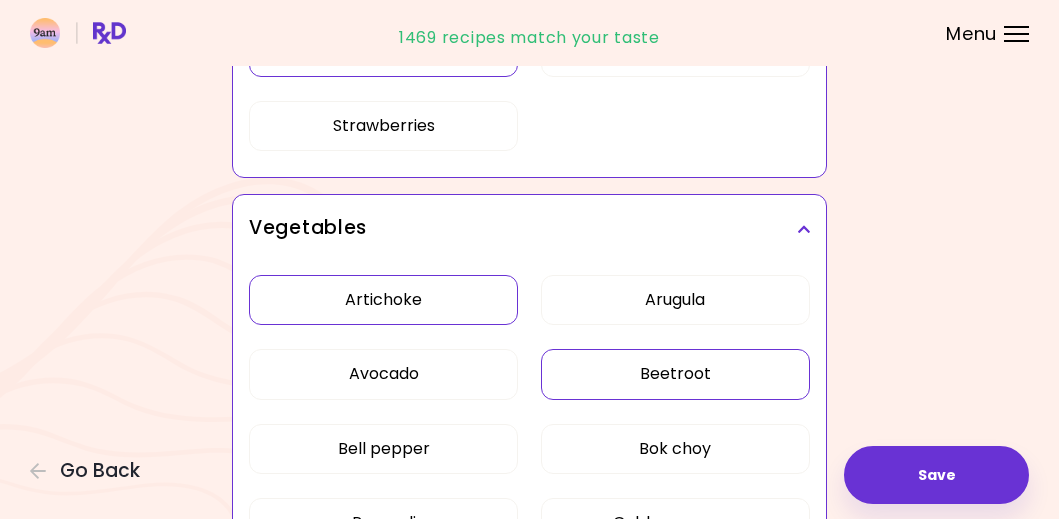 scroll, scrollTop: 1644, scrollLeft: 0, axis: vertical 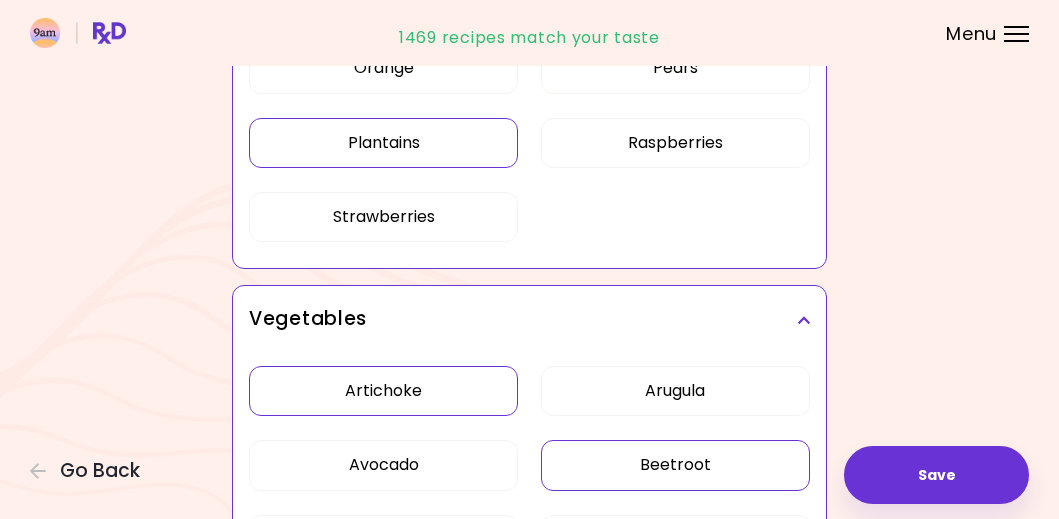 click on "Beetroot" at bounding box center (675, 465) 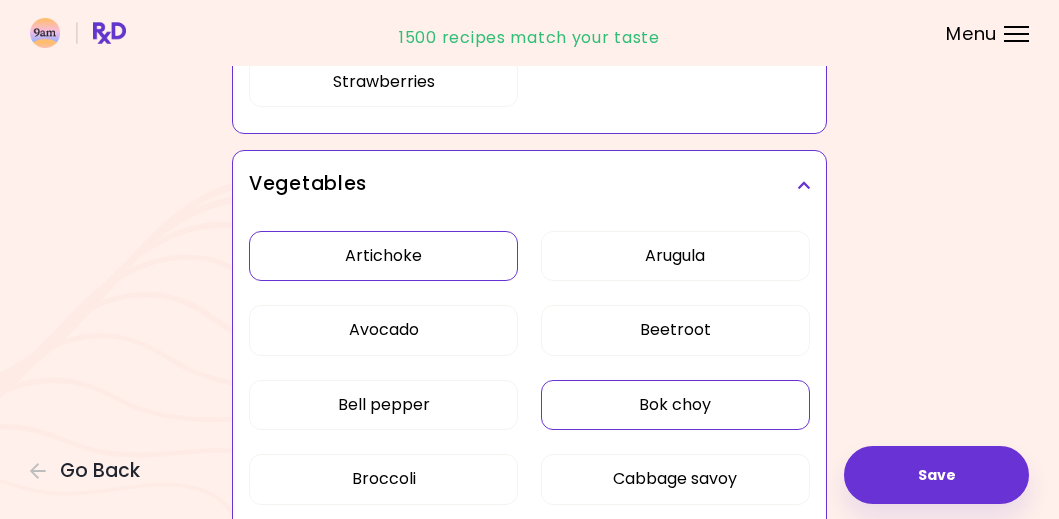 scroll, scrollTop: 1687, scrollLeft: 0, axis: vertical 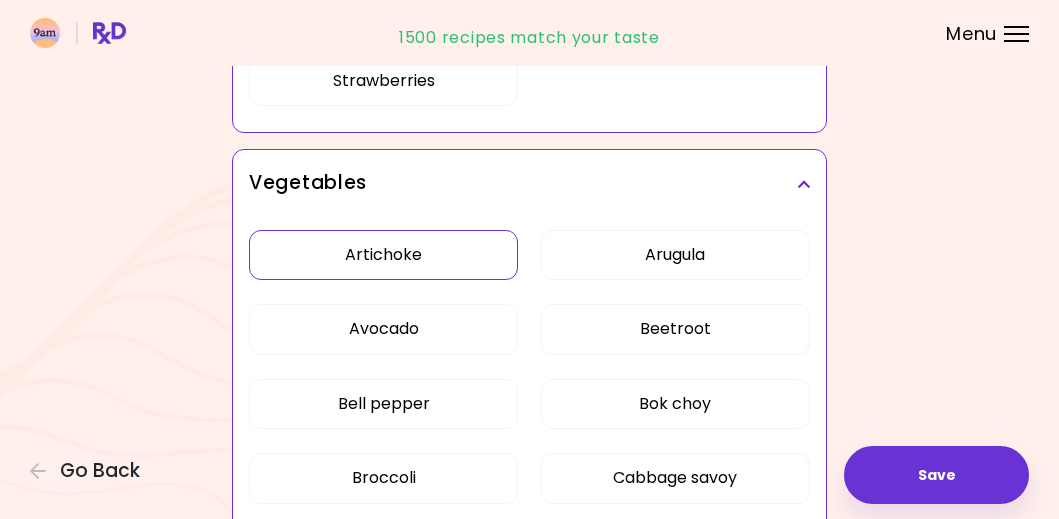 click on "Artichoke" at bounding box center (383, 255) 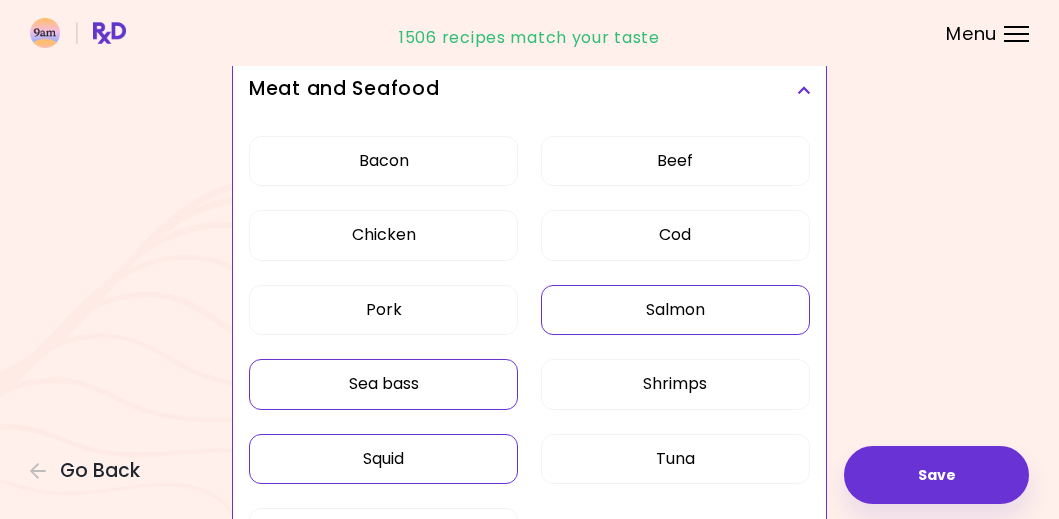 scroll, scrollTop: 3017, scrollLeft: 0, axis: vertical 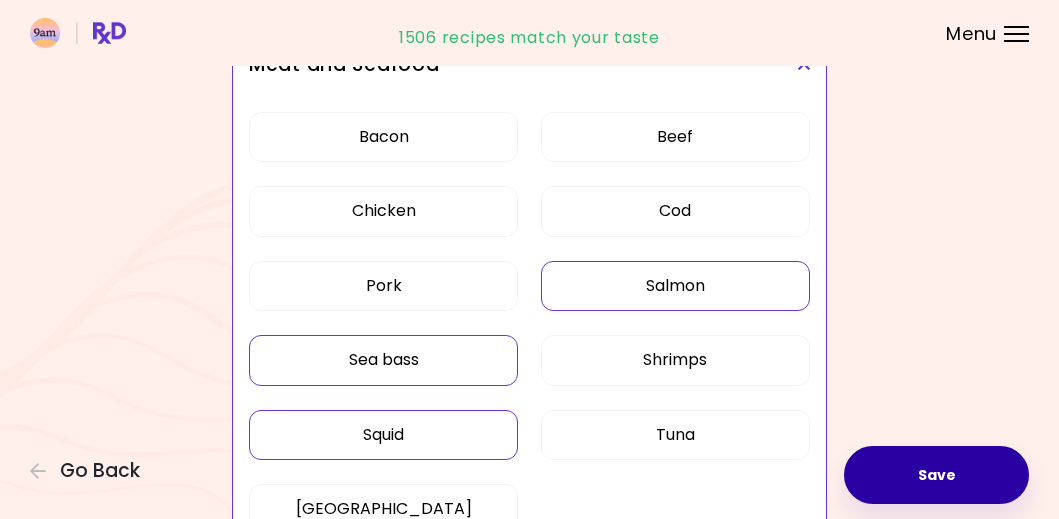 click on "Save" at bounding box center [936, 475] 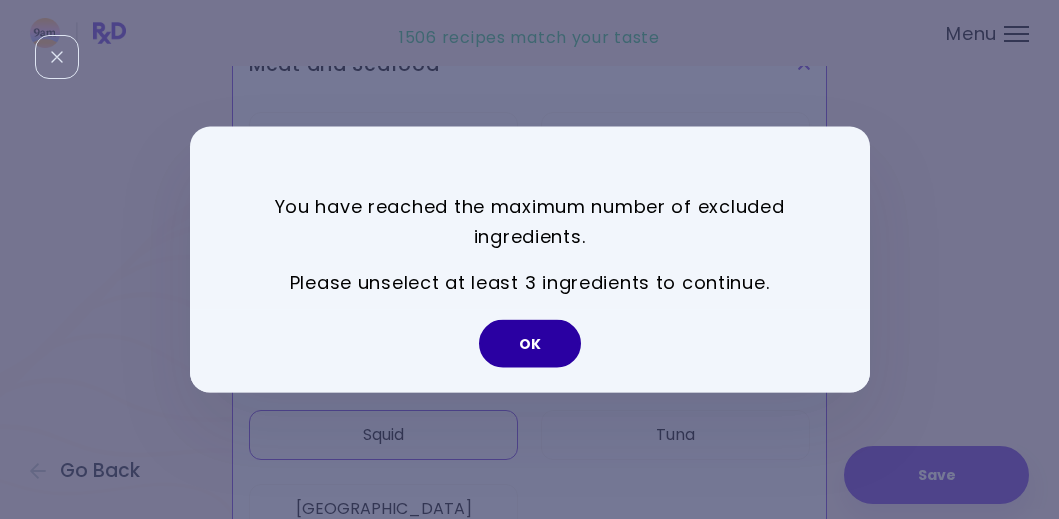 click on "OK" at bounding box center [530, 344] 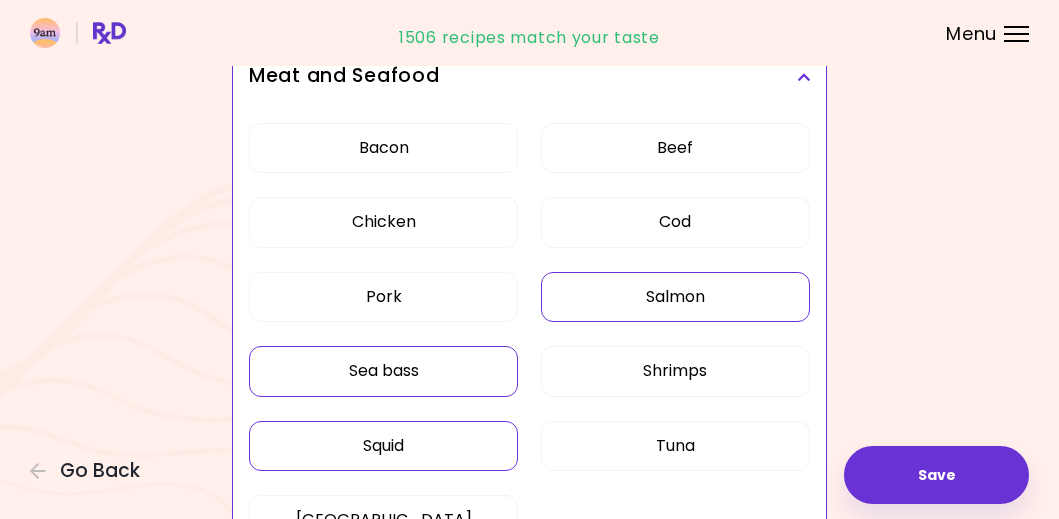 scroll, scrollTop: 3008, scrollLeft: 0, axis: vertical 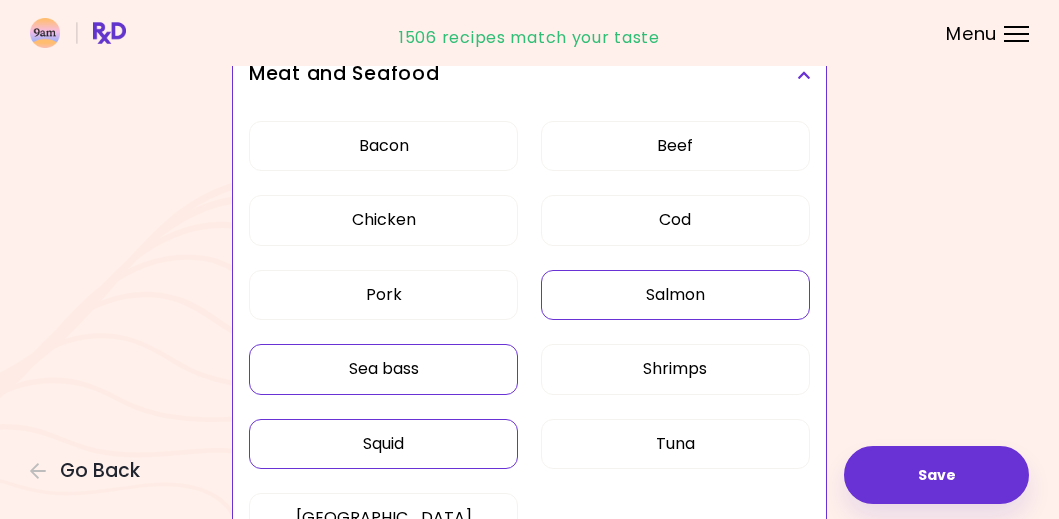 click on "Salmon" at bounding box center (675, 295) 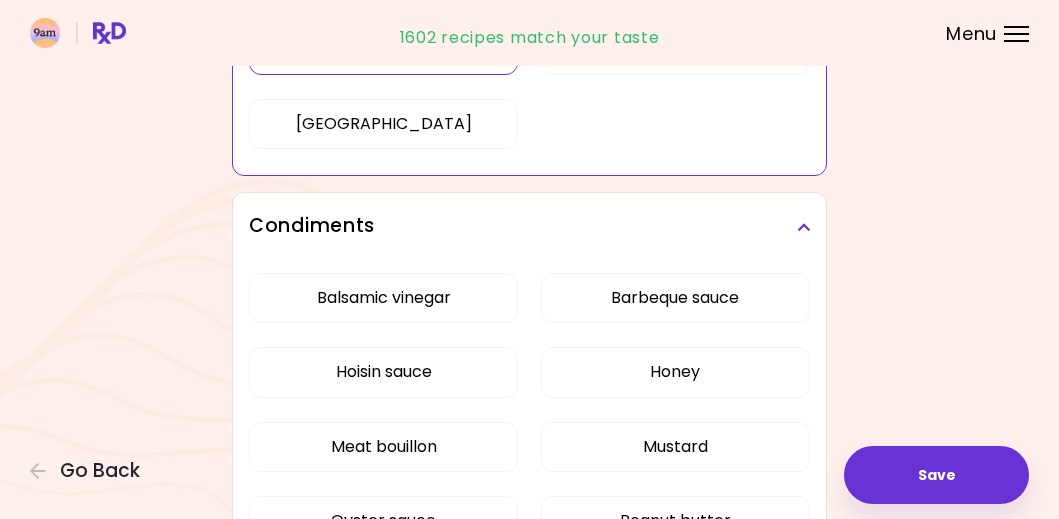 scroll, scrollTop: 3411, scrollLeft: 0, axis: vertical 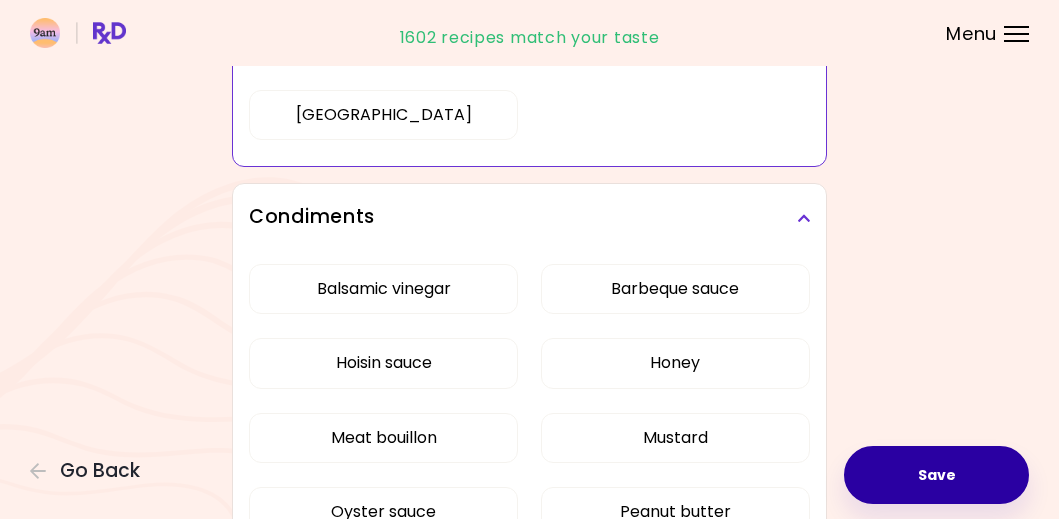click on "Save" at bounding box center [936, 475] 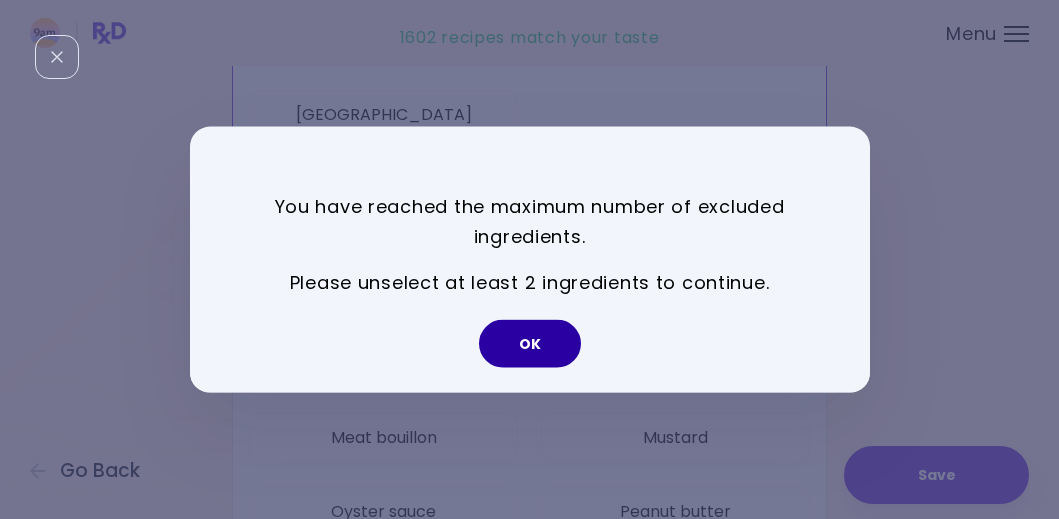 click on "OK" at bounding box center (530, 344) 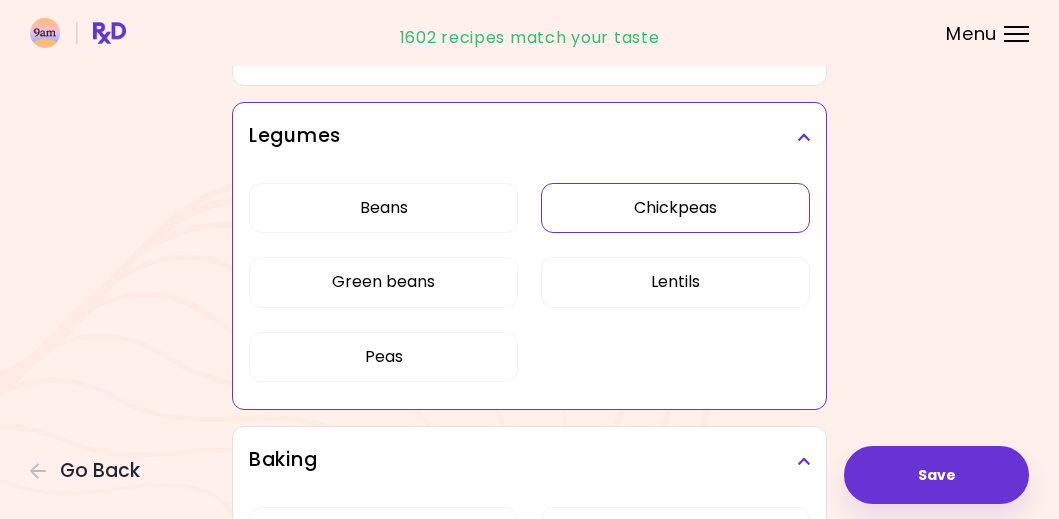 scroll, scrollTop: 4767, scrollLeft: 0, axis: vertical 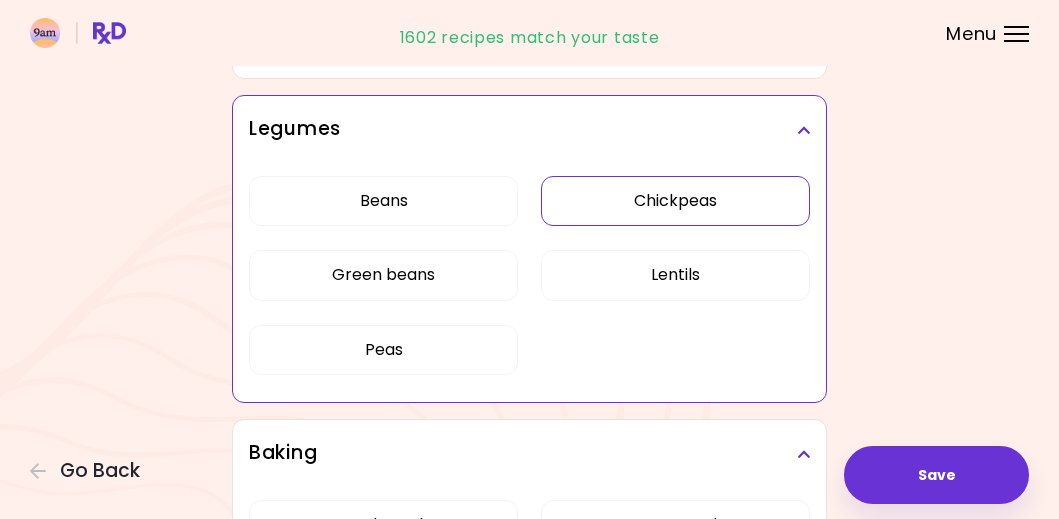 click on "Chickpeas" at bounding box center [675, 201] 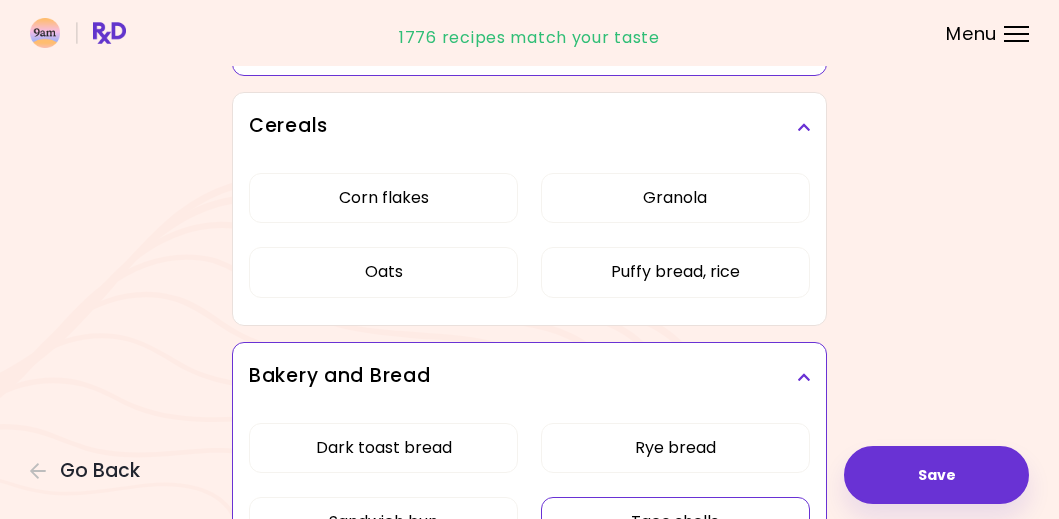 scroll, scrollTop: 6113, scrollLeft: 0, axis: vertical 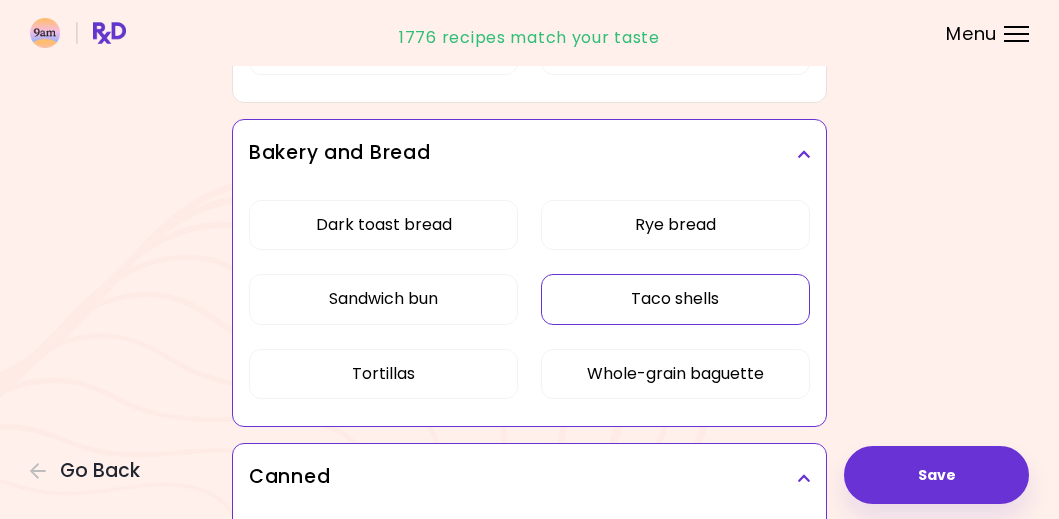 click on "Taco shells" at bounding box center [675, 299] 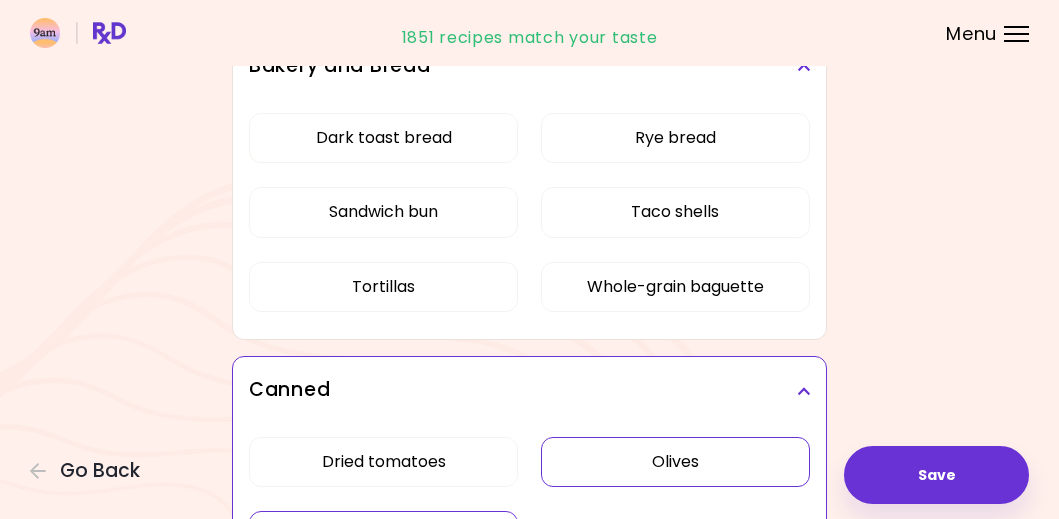 scroll, scrollTop: 6223, scrollLeft: 0, axis: vertical 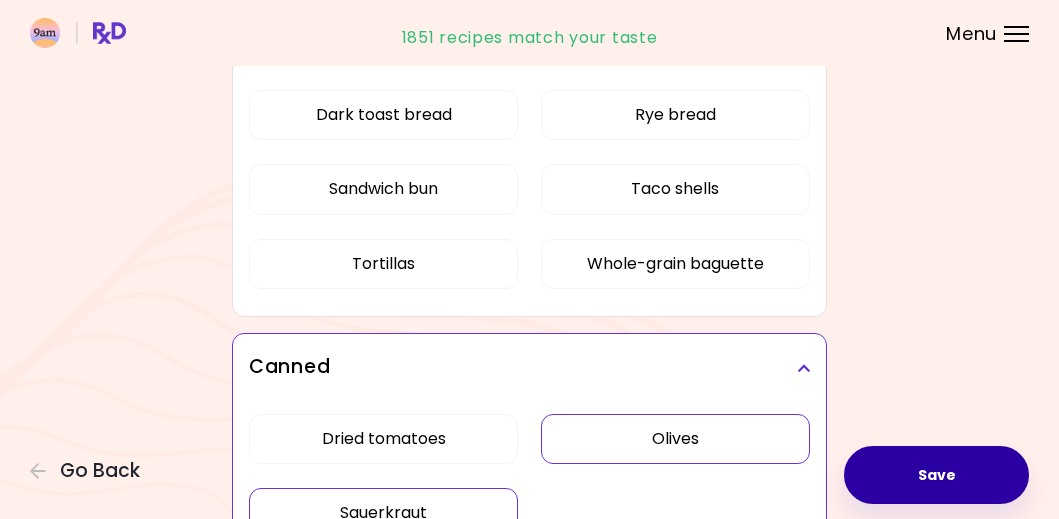 click on "Save" at bounding box center [936, 475] 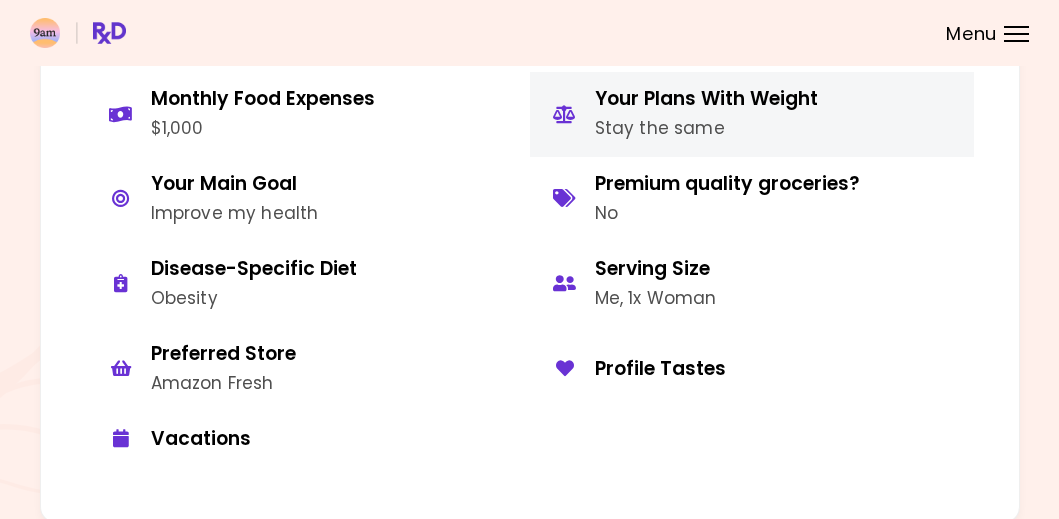 scroll, scrollTop: 1185, scrollLeft: 0, axis: vertical 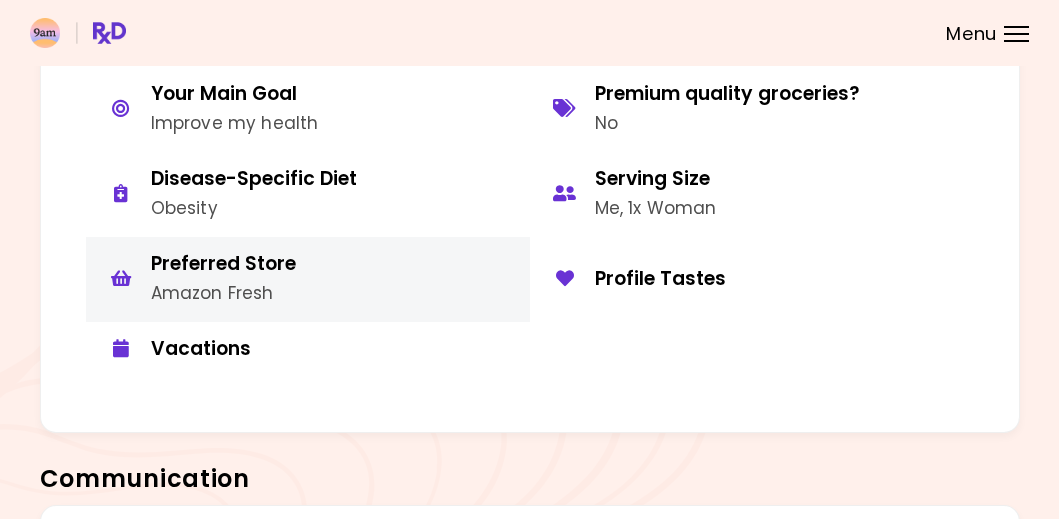 click on "Amazon Fresh" at bounding box center (223, 293) 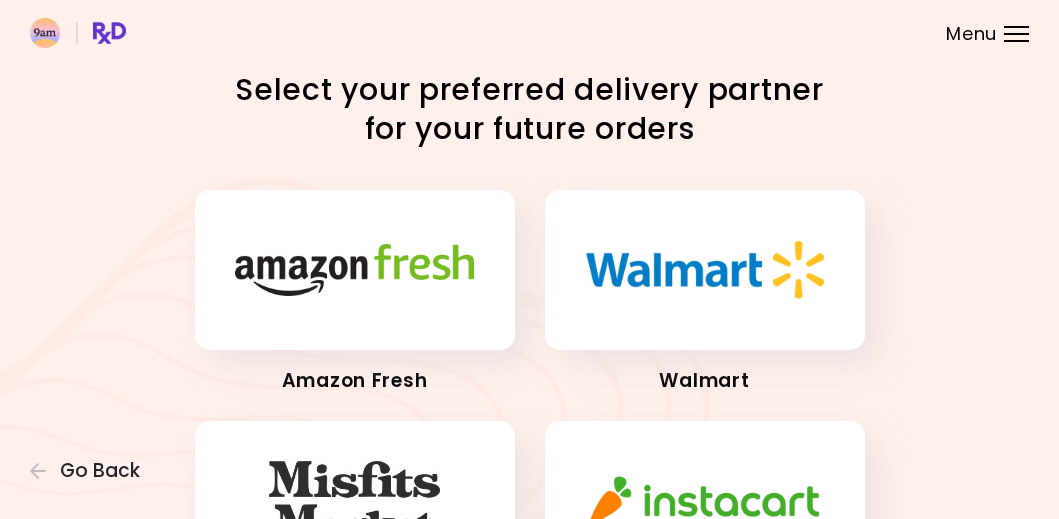 scroll, scrollTop: 0, scrollLeft: 0, axis: both 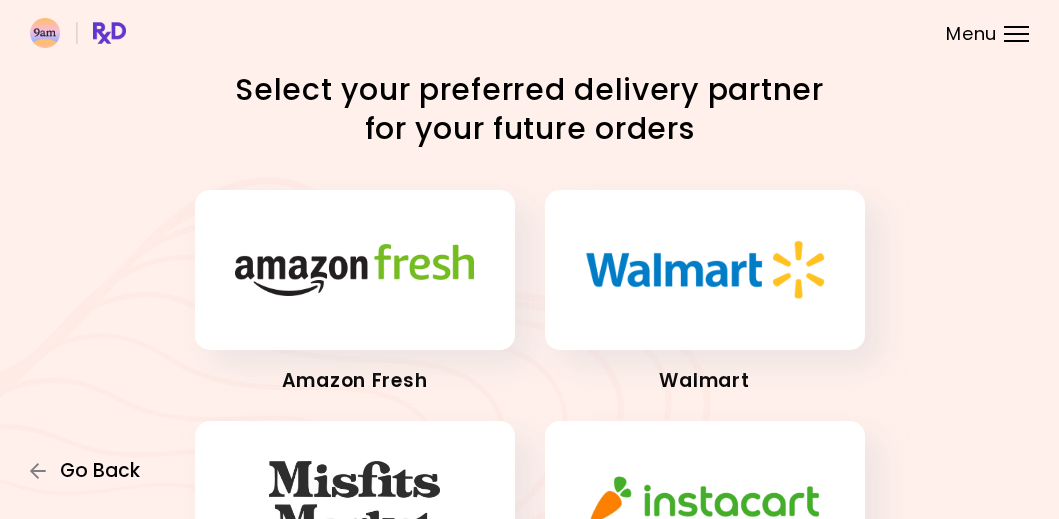 click on "Go Back" at bounding box center [100, 471] 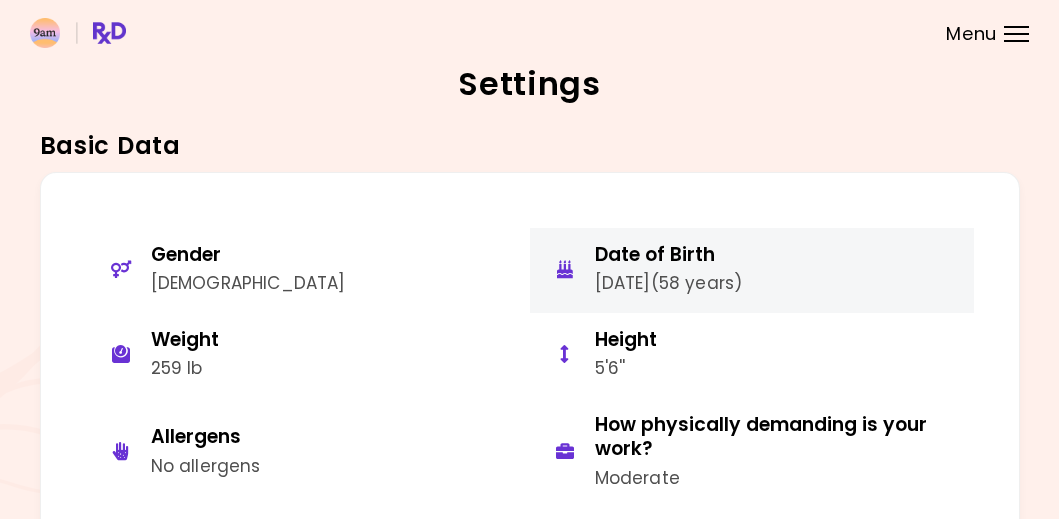 scroll, scrollTop: 0, scrollLeft: 0, axis: both 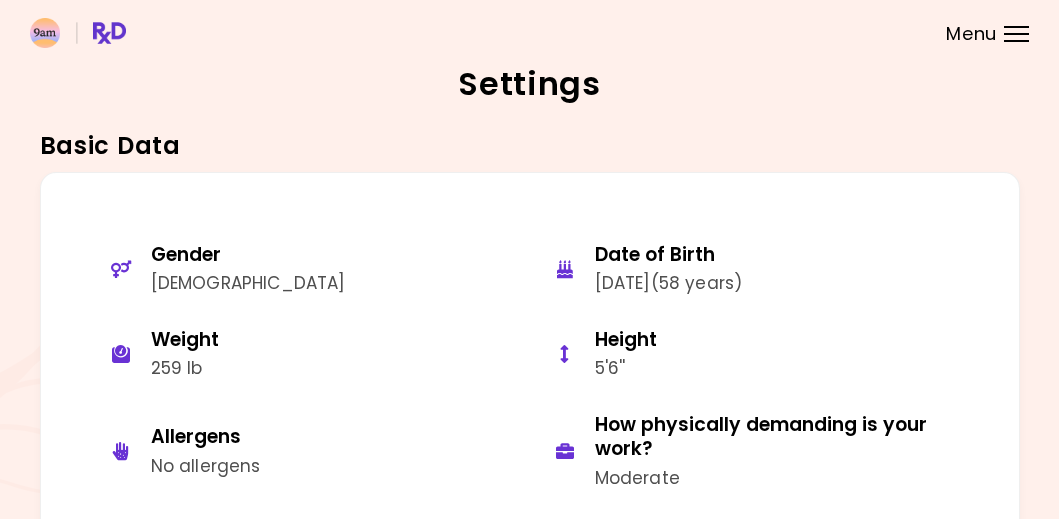 click on "Menu" at bounding box center [1016, 34] 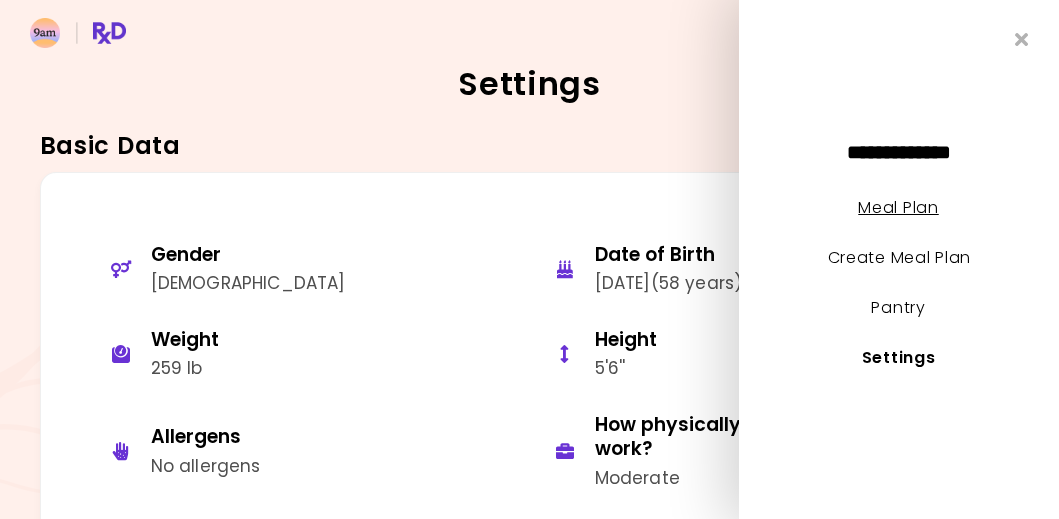 click on "Meal Plan" at bounding box center [899, 207] 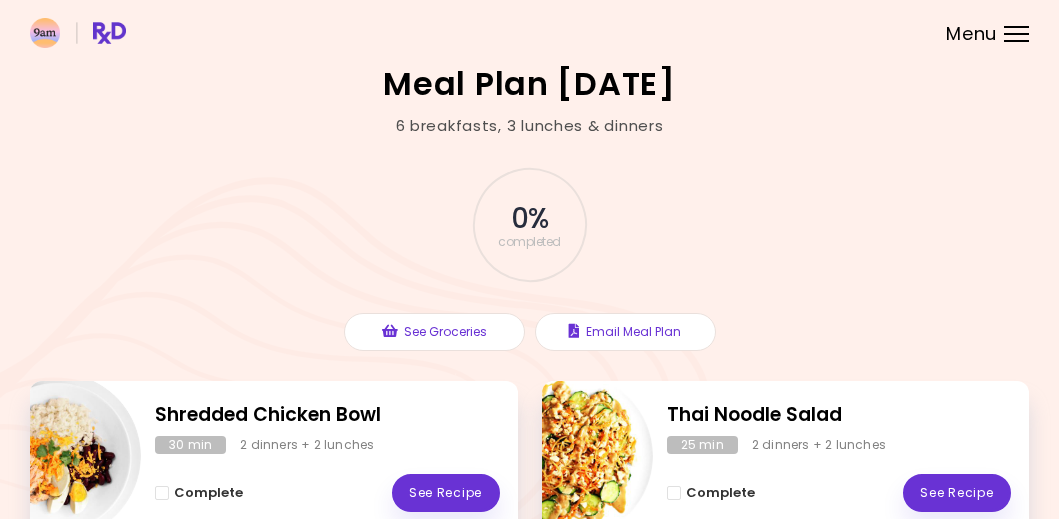 scroll, scrollTop: 0, scrollLeft: 0, axis: both 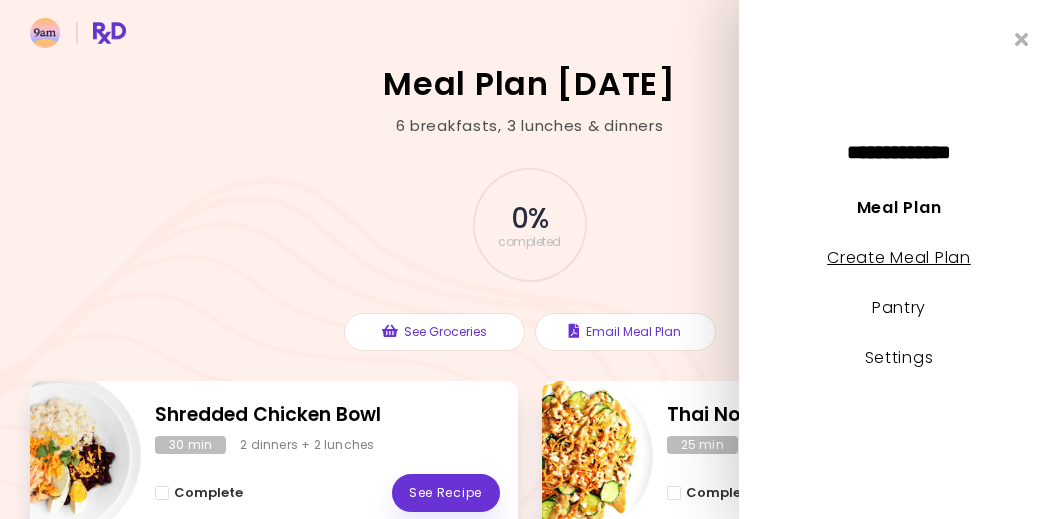 click on "Create Meal Plan" at bounding box center [899, 257] 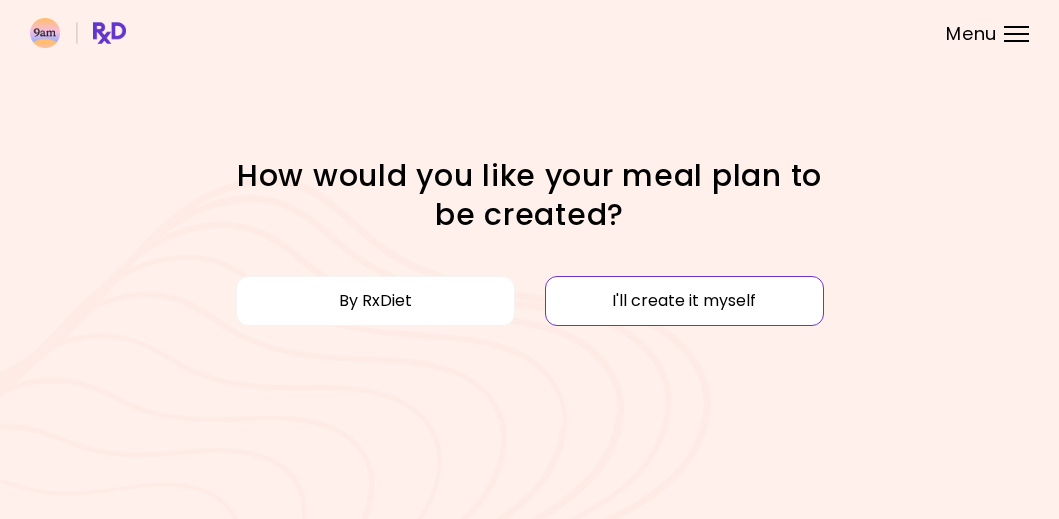 click on "I'll create it myself" at bounding box center [684, 301] 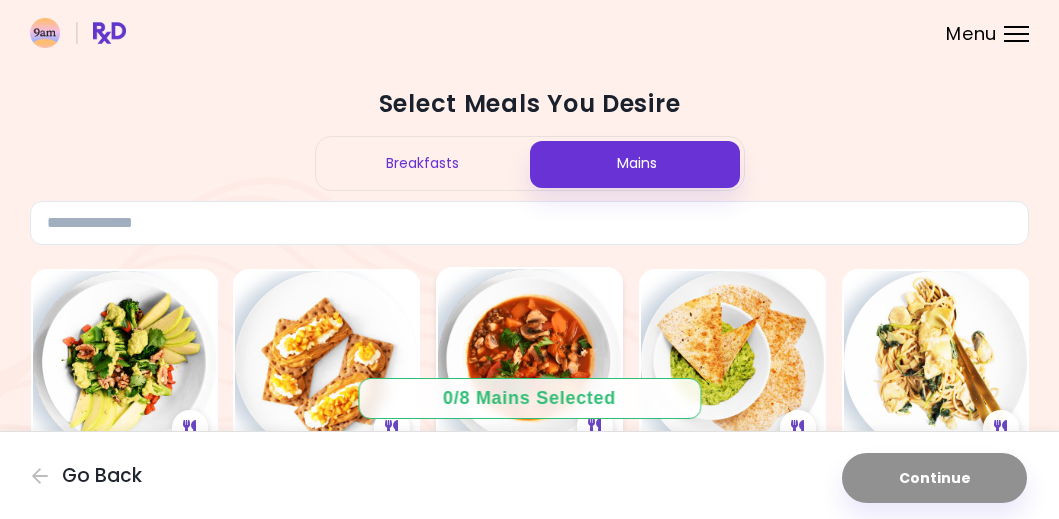 scroll, scrollTop: 0, scrollLeft: 0, axis: both 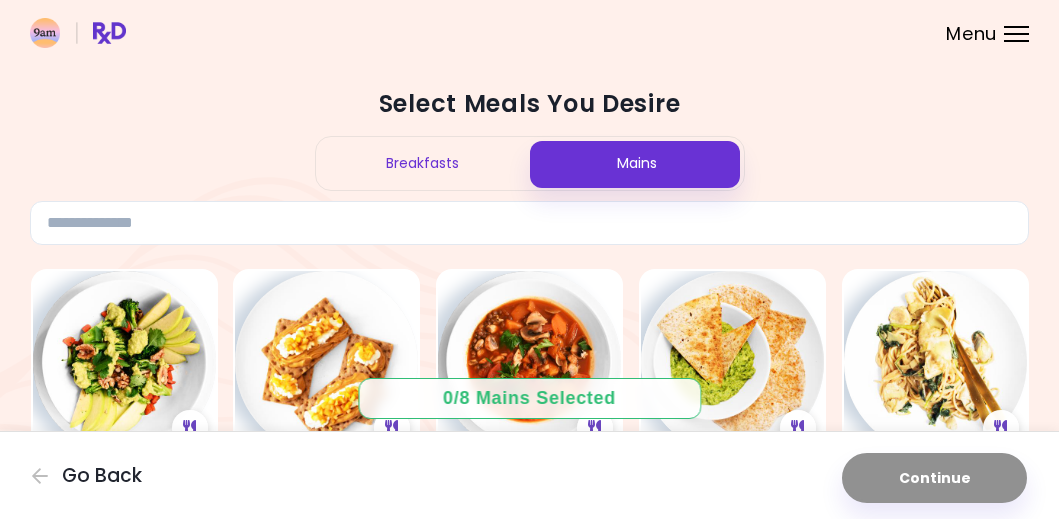 click on "Breakfasts" at bounding box center (423, 163) 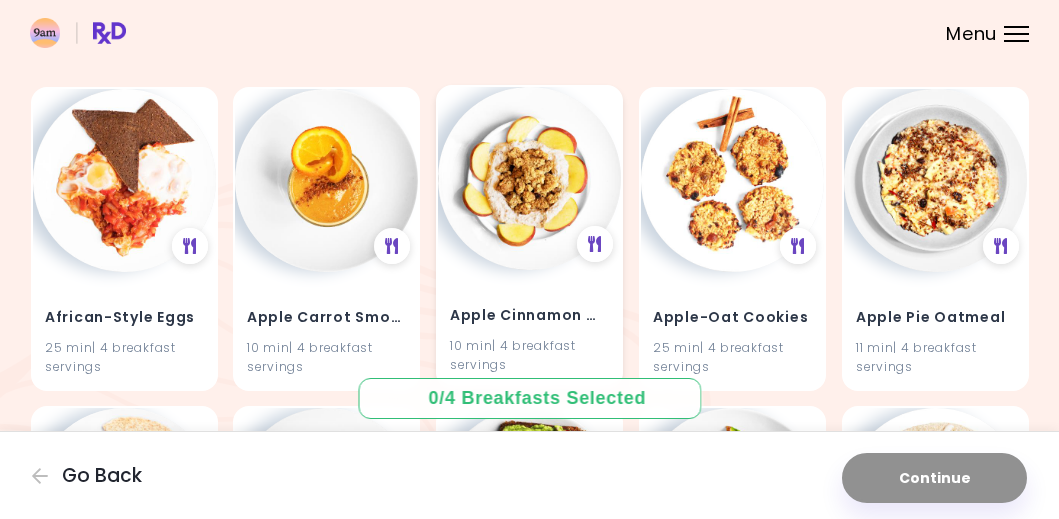 scroll, scrollTop: 176, scrollLeft: 0, axis: vertical 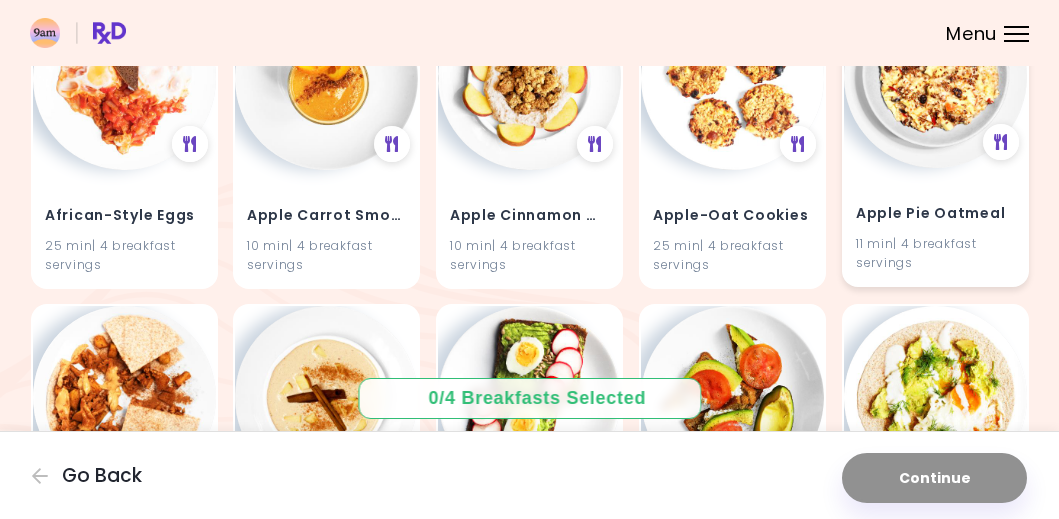 click at bounding box center [935, 76] 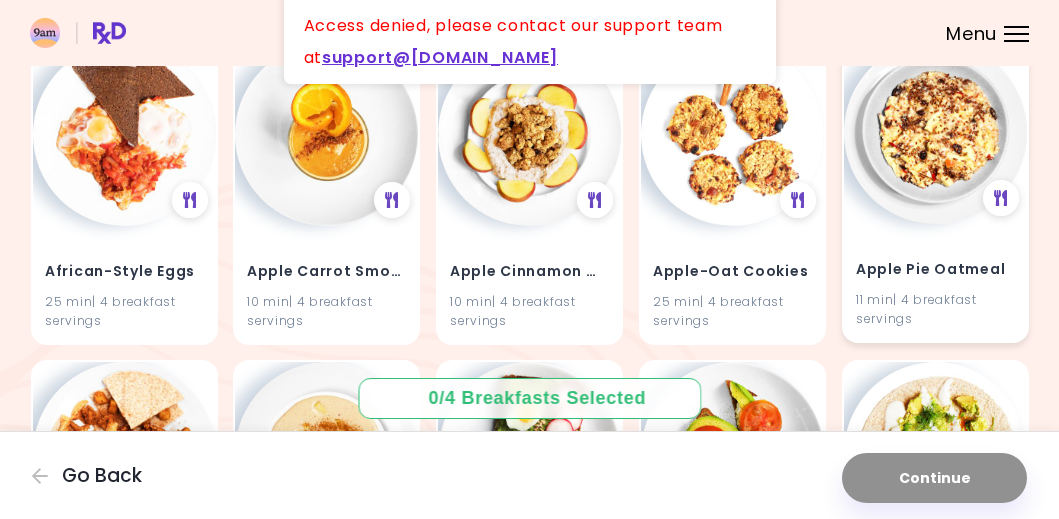 scroll, scrollTop: 217, scrollLeft: 0, axis: vertical 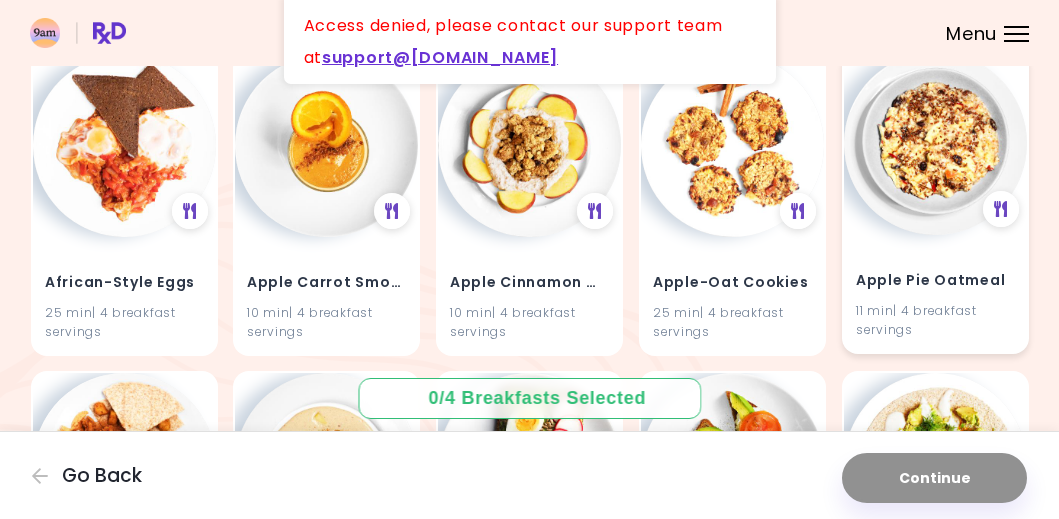 click at bounding box center (935, 143) 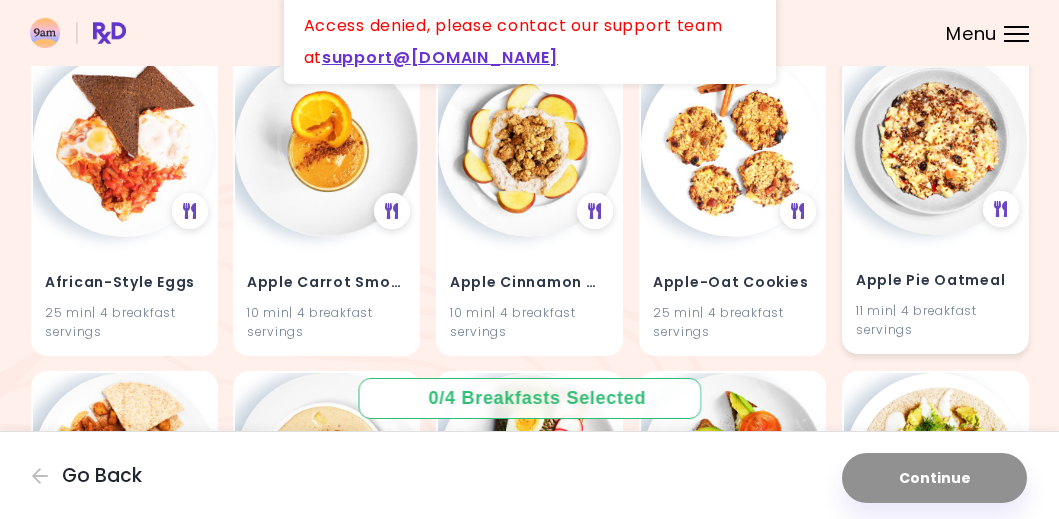 scroll, scrollTop: 112, scrollLeft: 0, axis: vertical 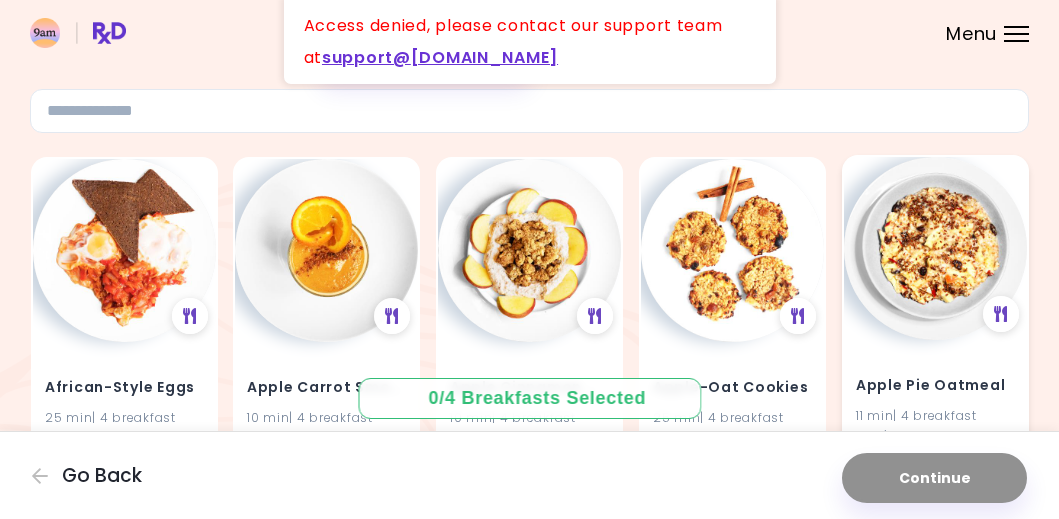 click at bounding box center (935, 248) 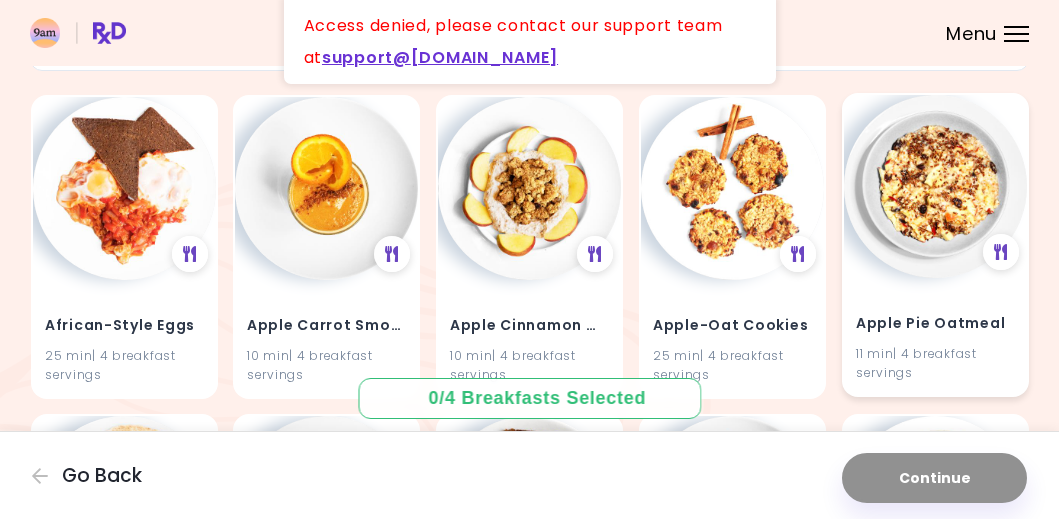 scroll, scrollTop: 222, scrollLeft: 0, axis: vertical 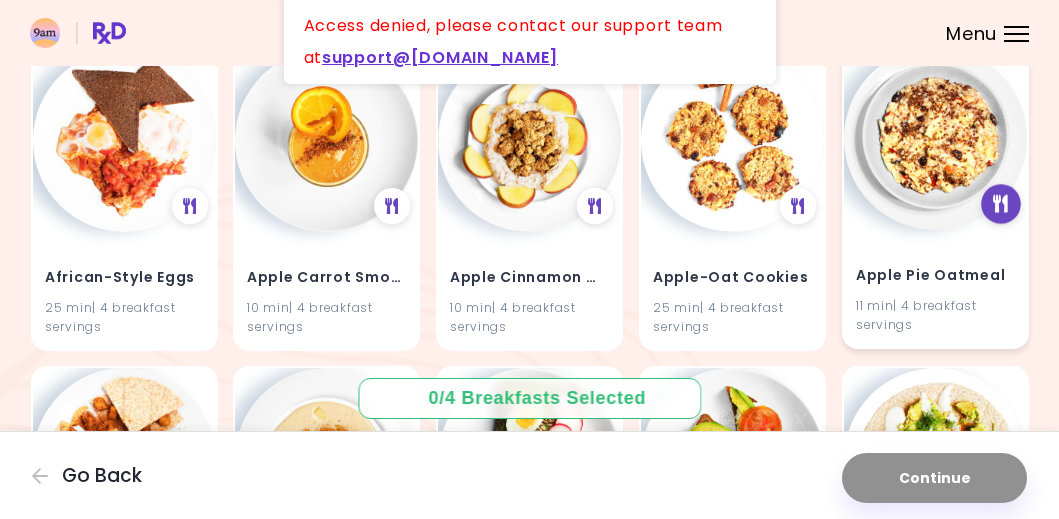 click at bounding box center (1000, 204) 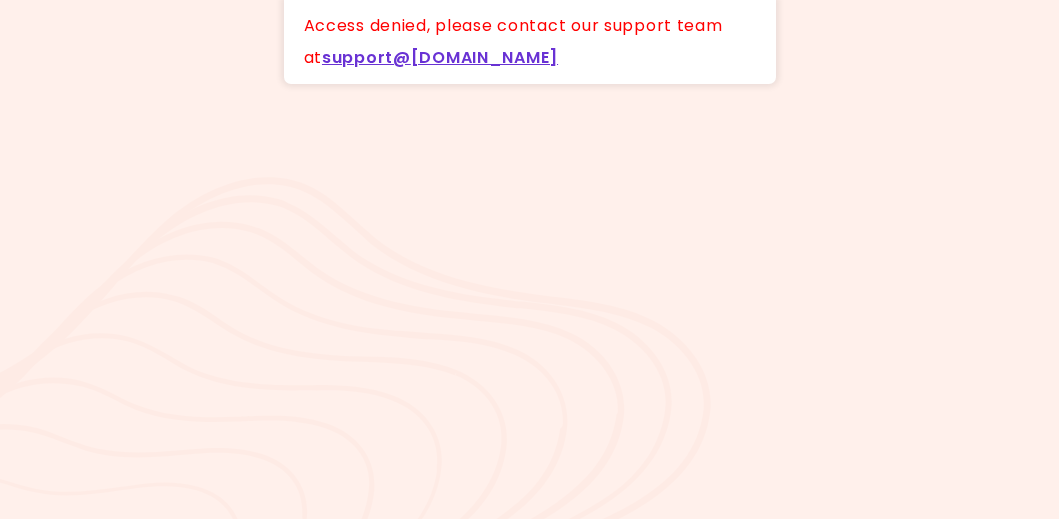 scroll, scrollTop: 0, scrollLeft: 0, axis: both 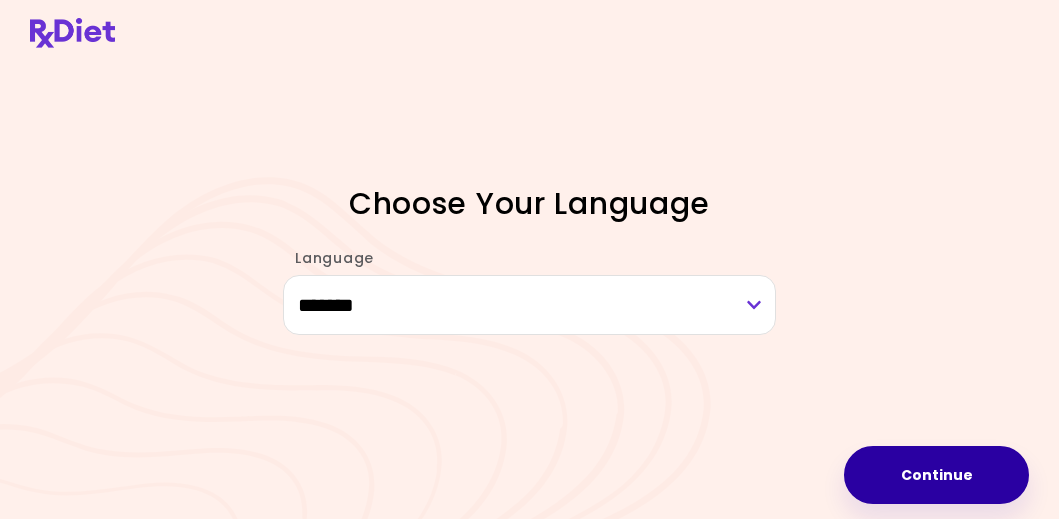 click on "Continue" at bounding box center [936, 475] 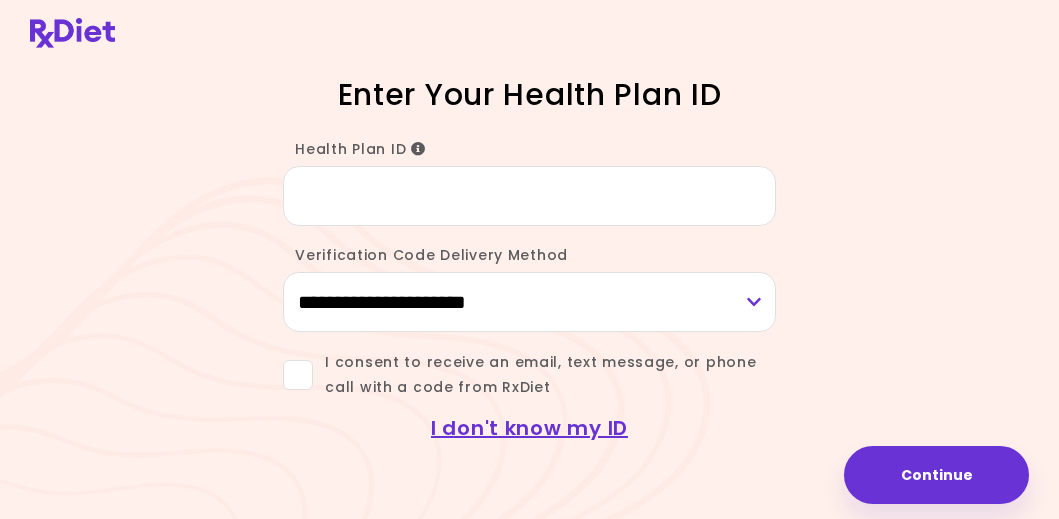 click at bounding box center (418, 149) 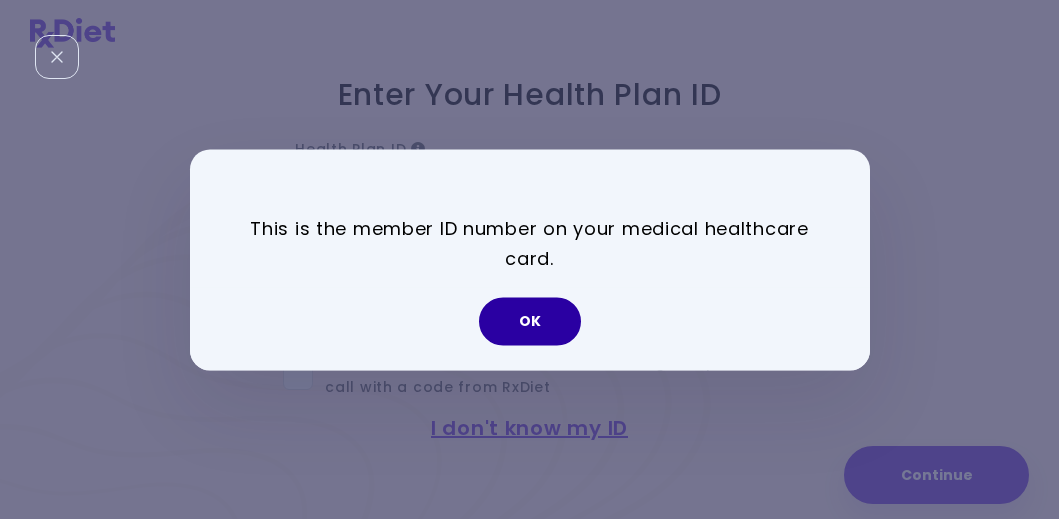 click on "OK" at bounding box center [530, 321] 